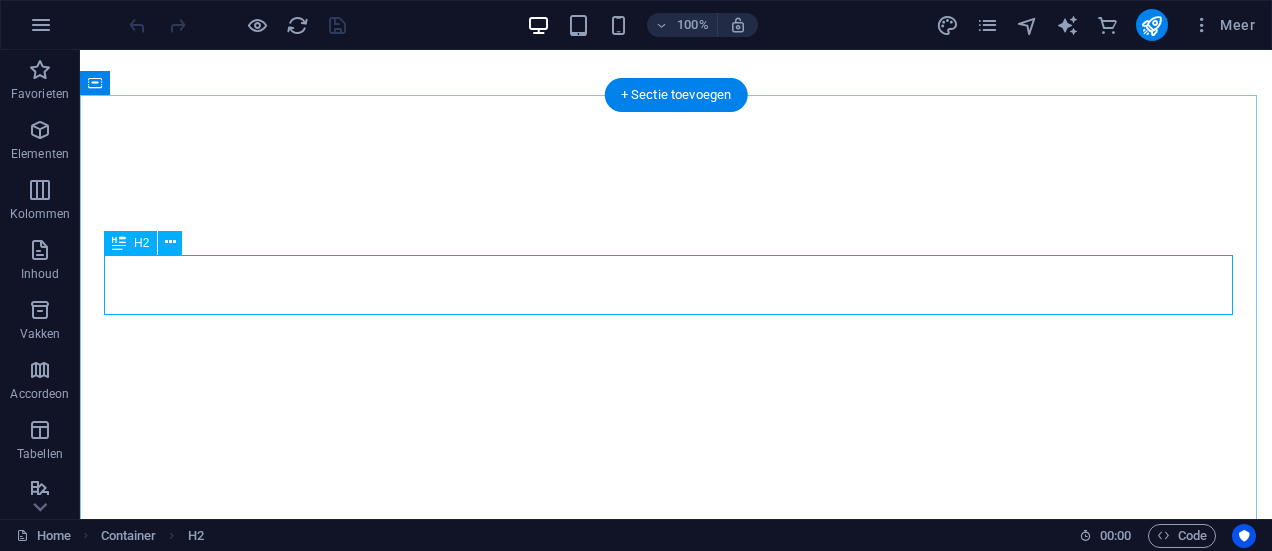 scroll, scrollTop: 0, scrollLeft: 0, axis: both 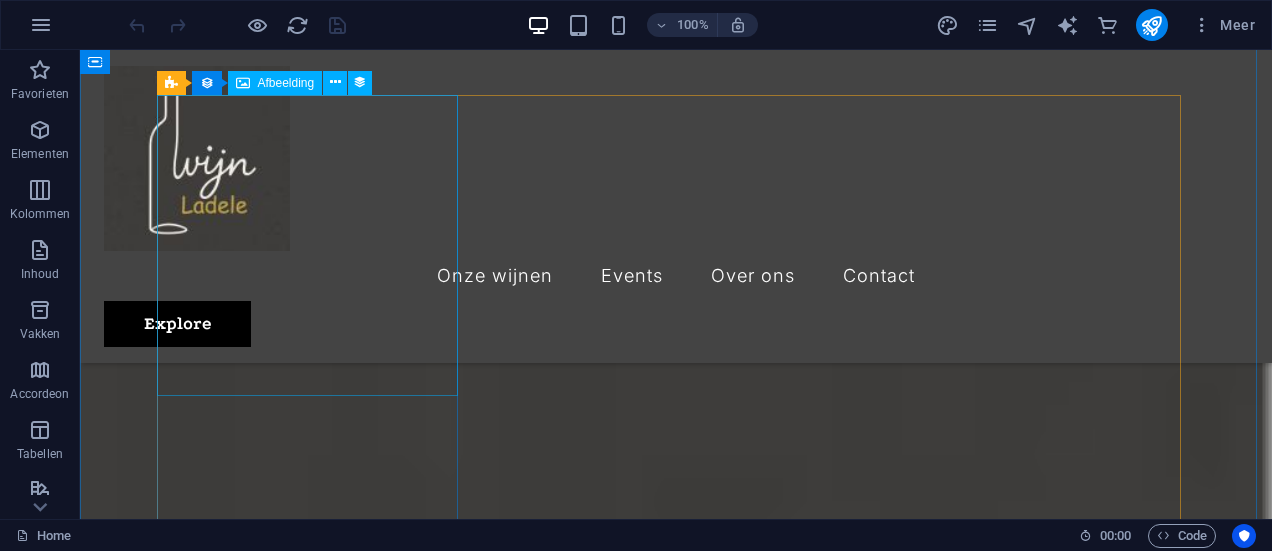 click at bounding box center [616, 1719] 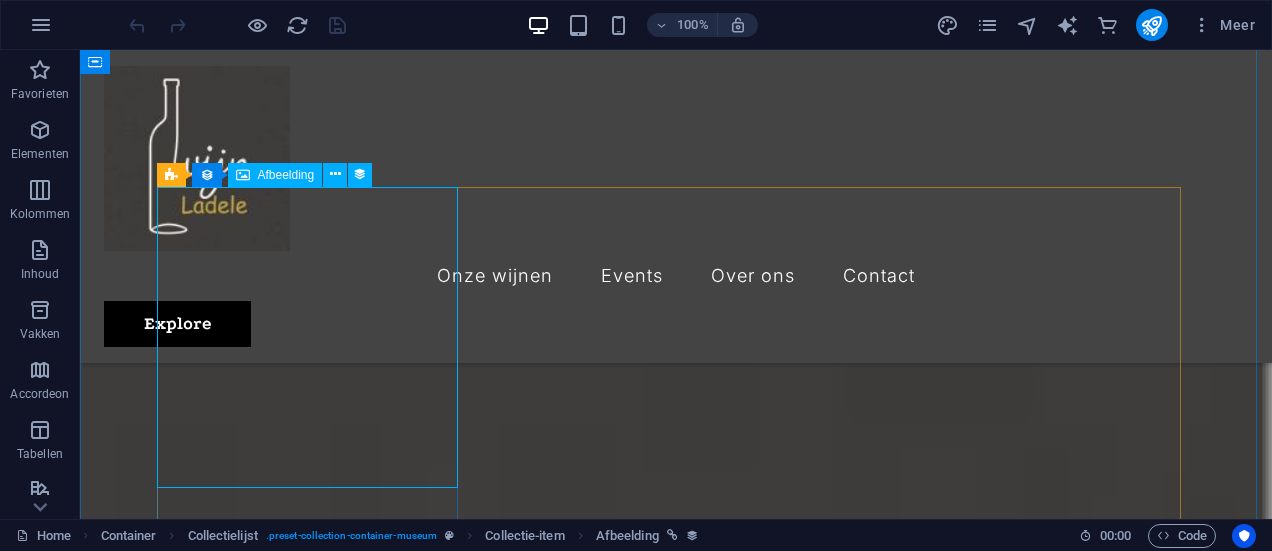 scroll, scrollTop: 585, scrollLeft: 0, axis: vertical 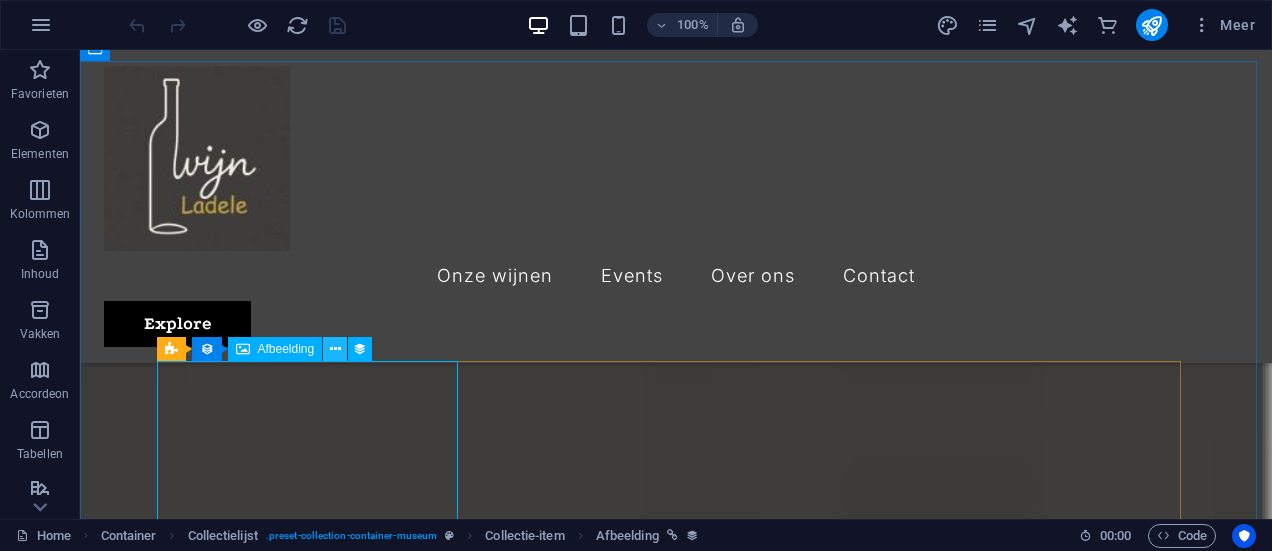 click at bounding box center (335, 349) 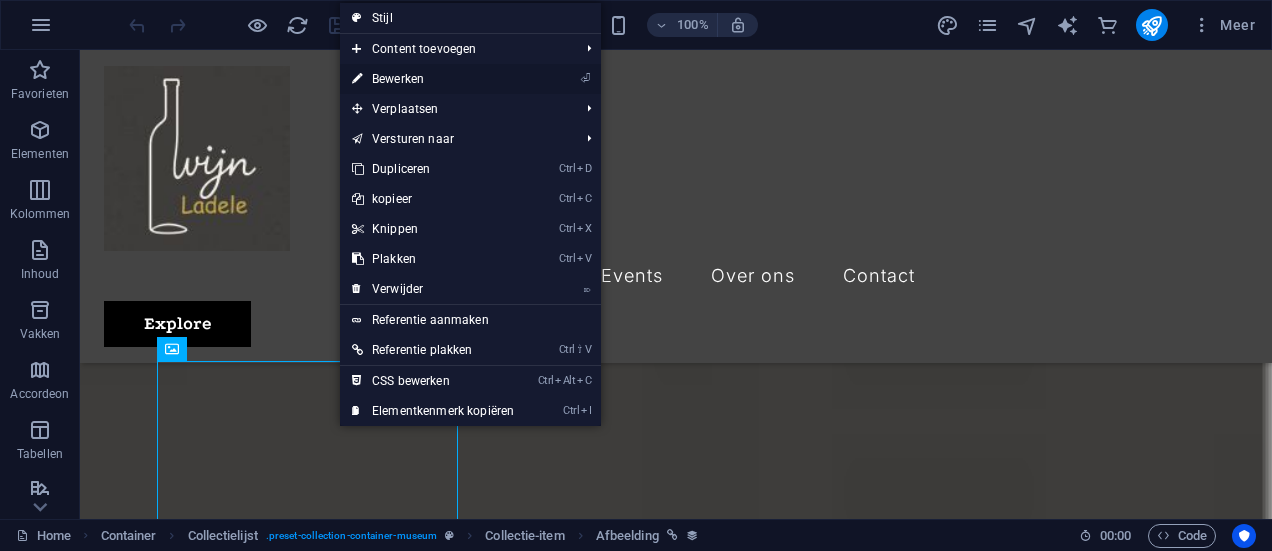 click on "⏎  Bewerken" at bounding box center [433, 79] 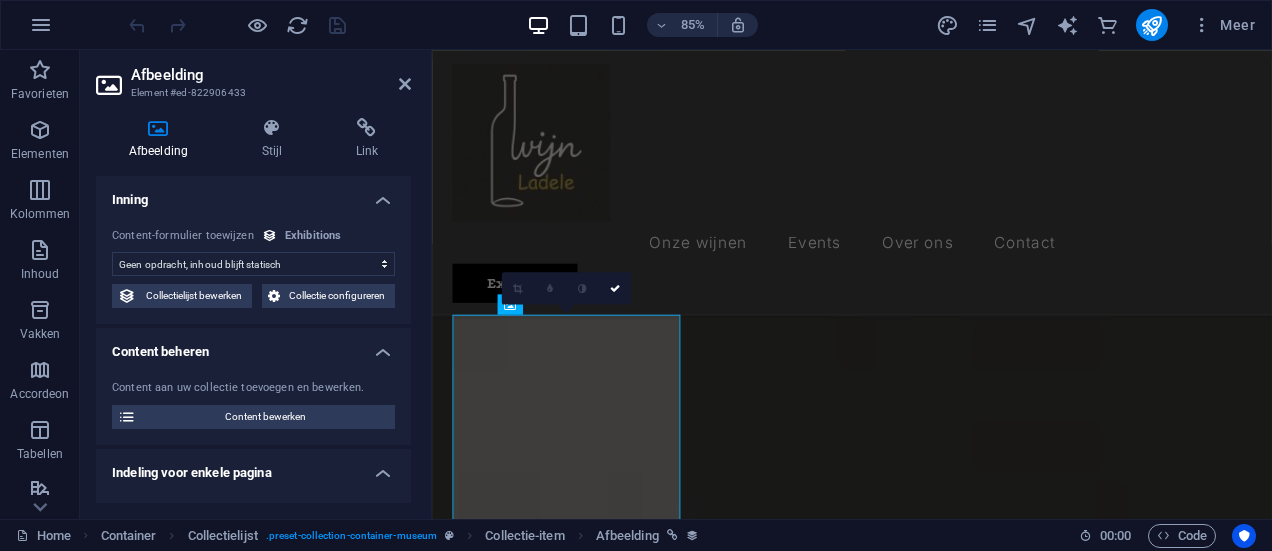 select on "exhibition-image" 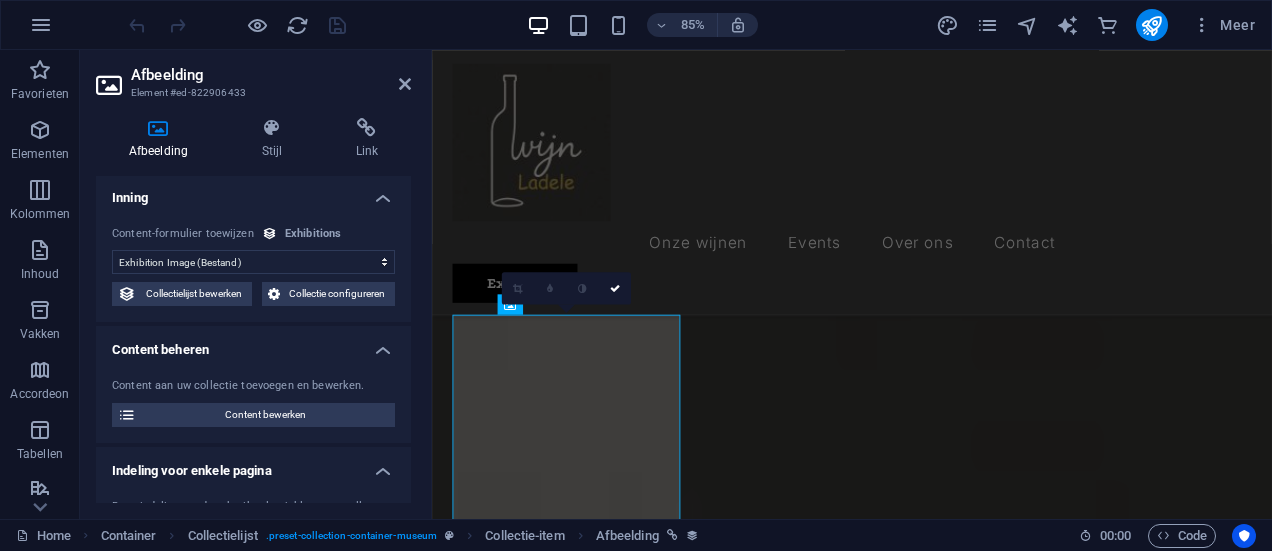 scroll, scrollTop: 0, scrollLeft: 0, axis: both 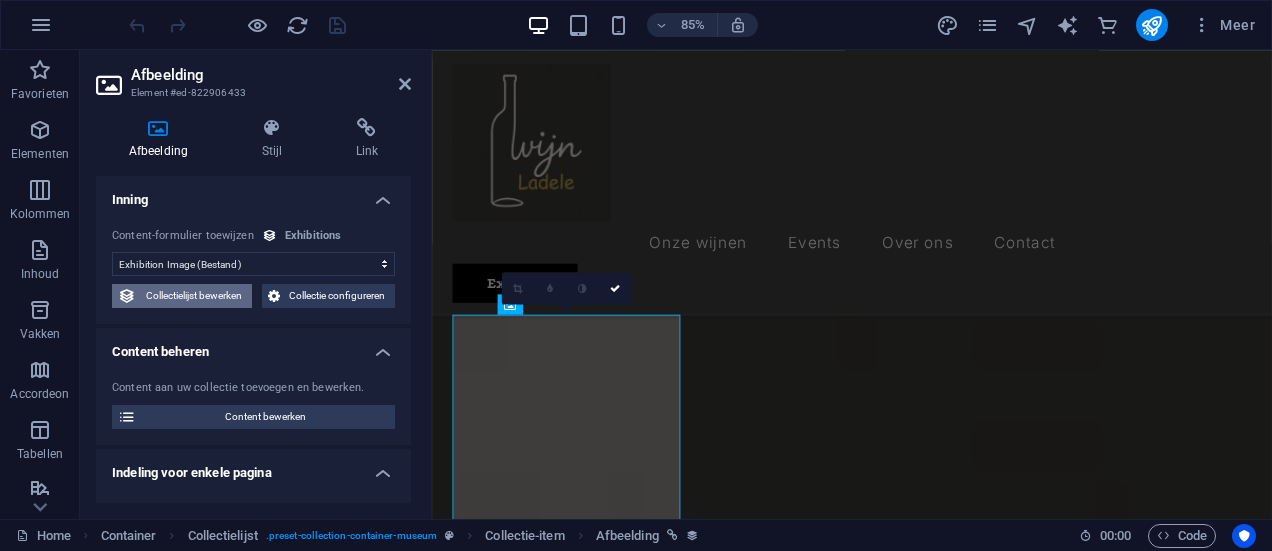 click on "Collectielijst bewerken" at bounding box center [194, 296] 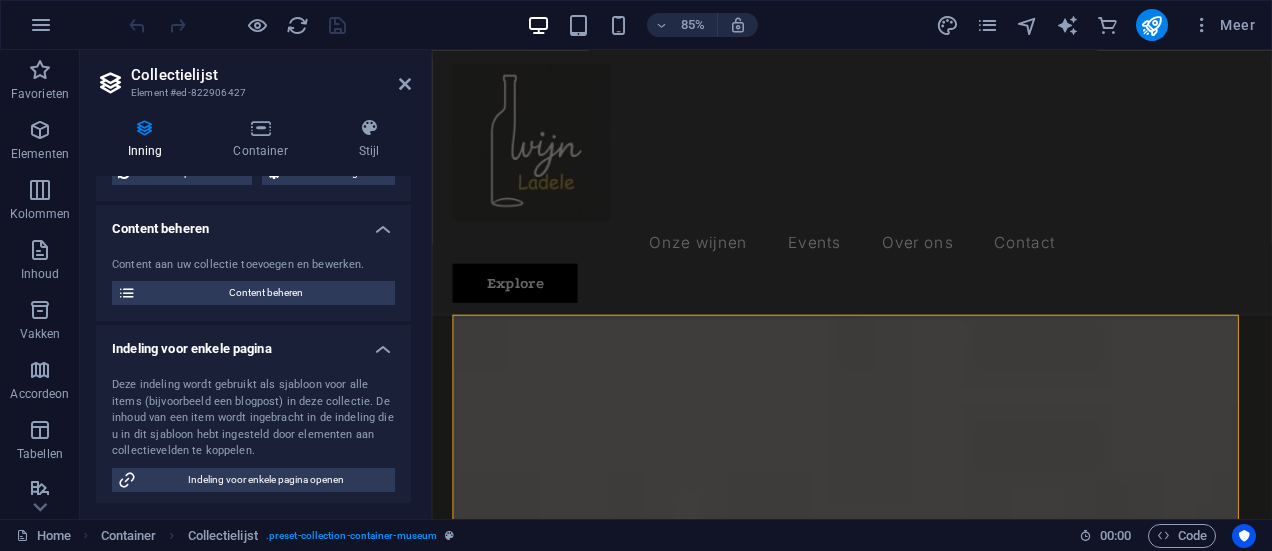 scroll, scrollTop: 166, scrollLeft: 0, axis: vertical 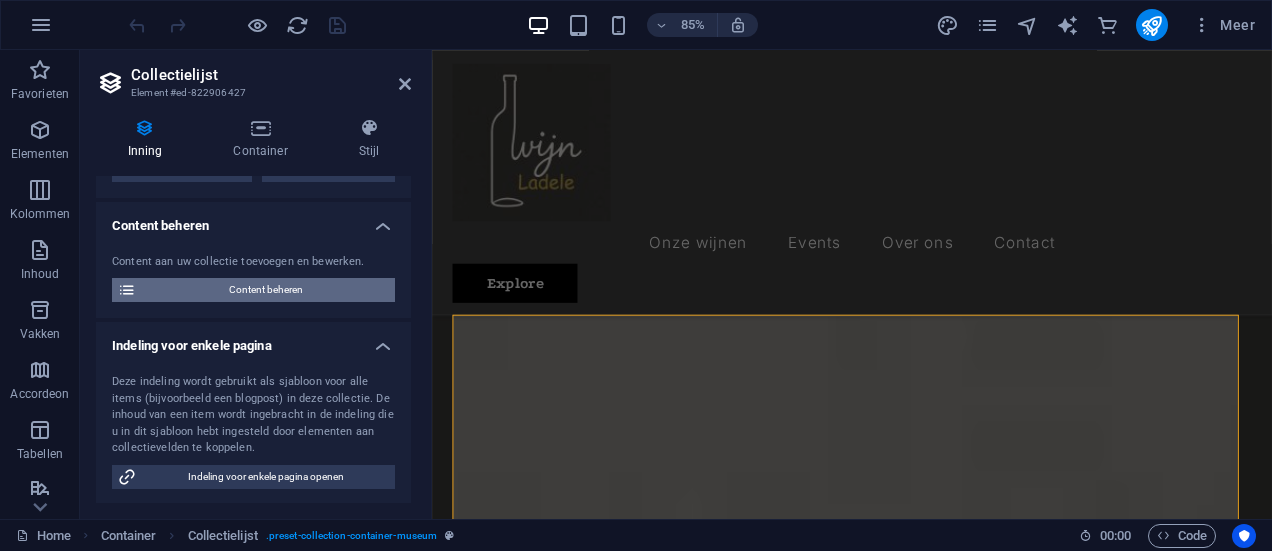 click on "Content beheren" at bounding box center [265, 290] 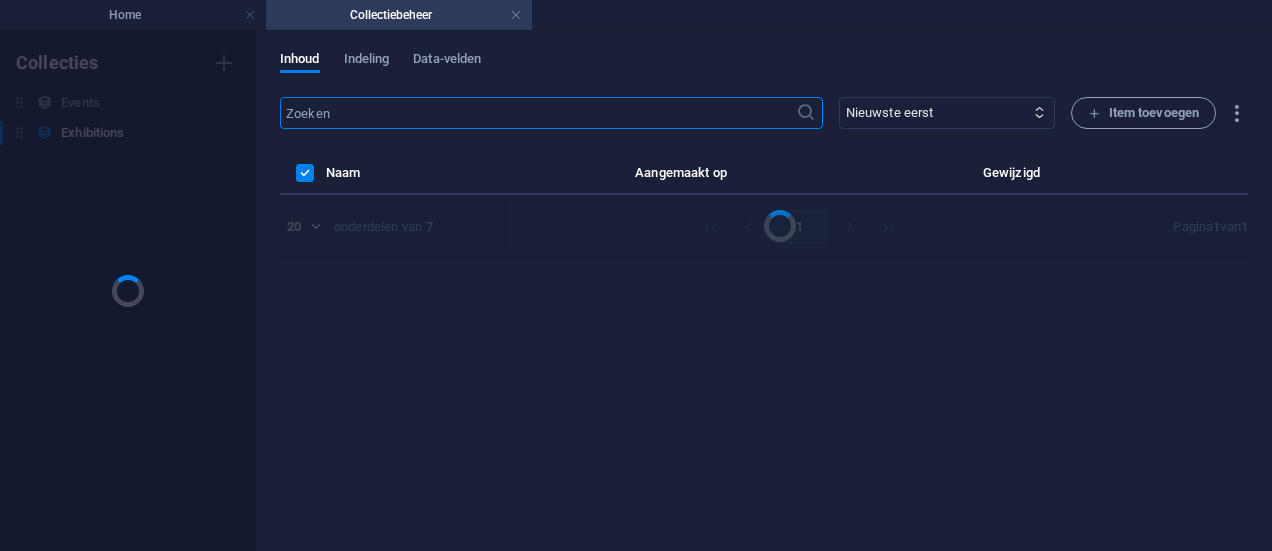 scroll, scrollTop: 0, scrollLeft: 0, axis: both 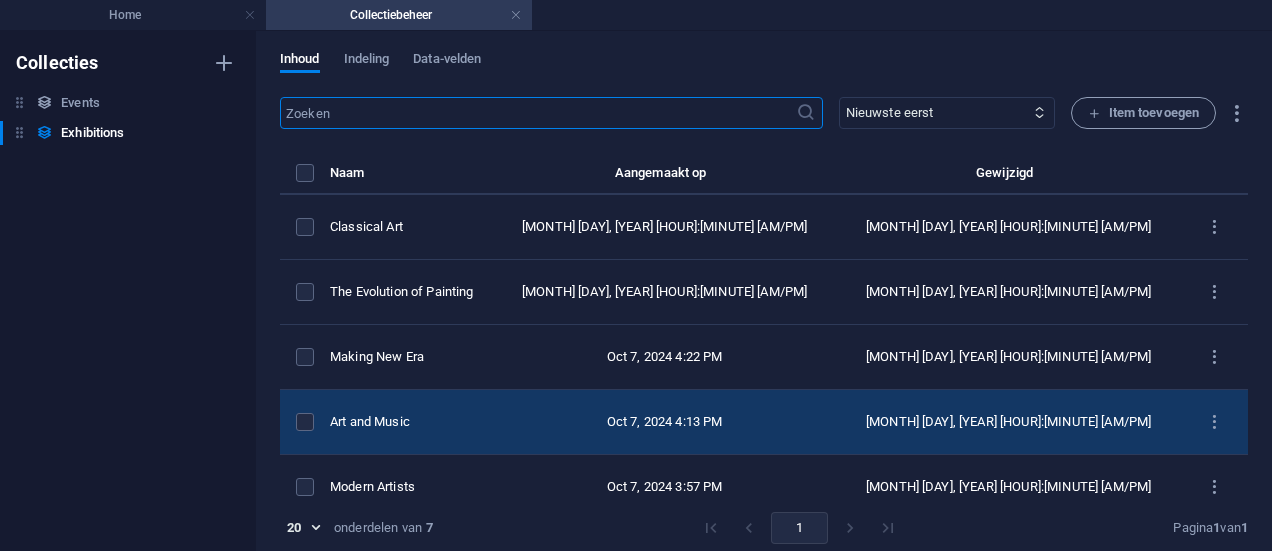 click on "Art and Music" at bounding box center (403, 422) 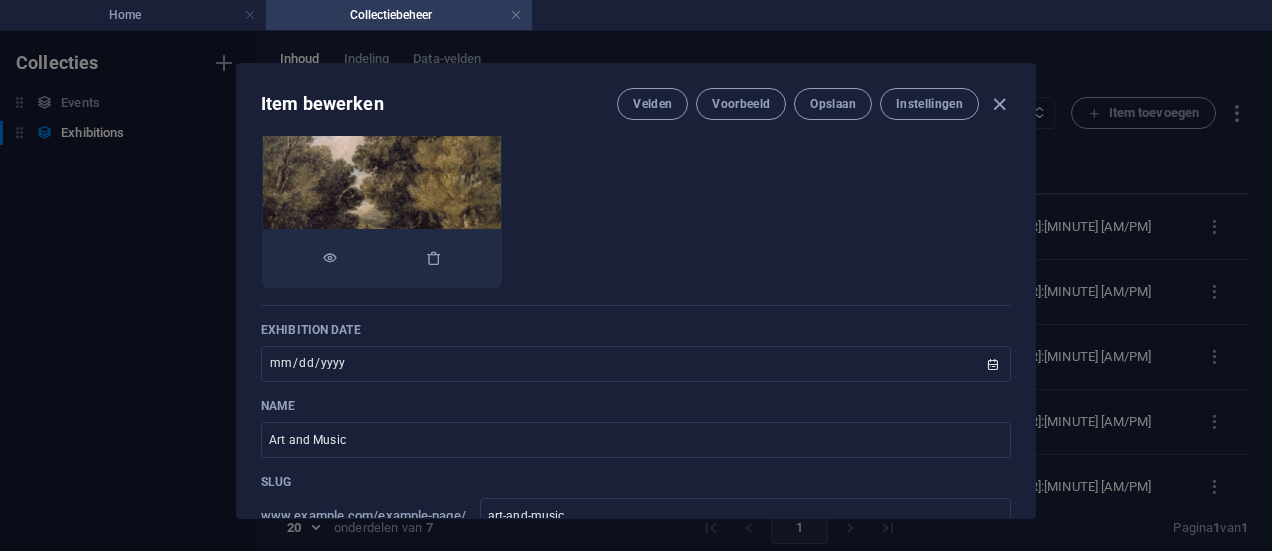 scroll, scrollTop: 0, scrollLeft: 0, axis: both 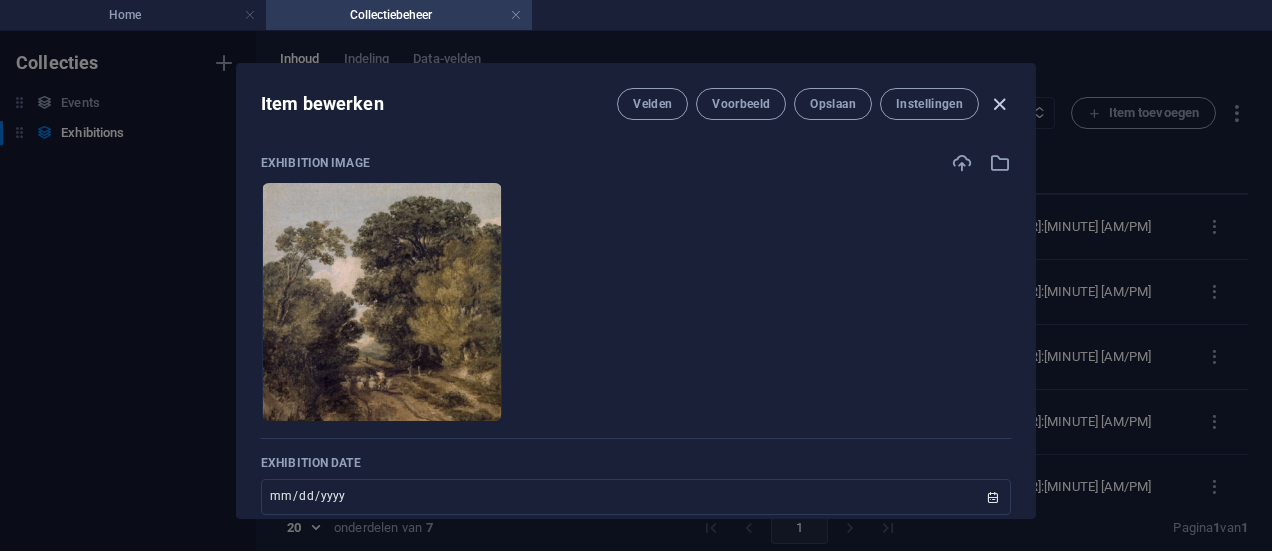 click at bounding box center (999, 104) 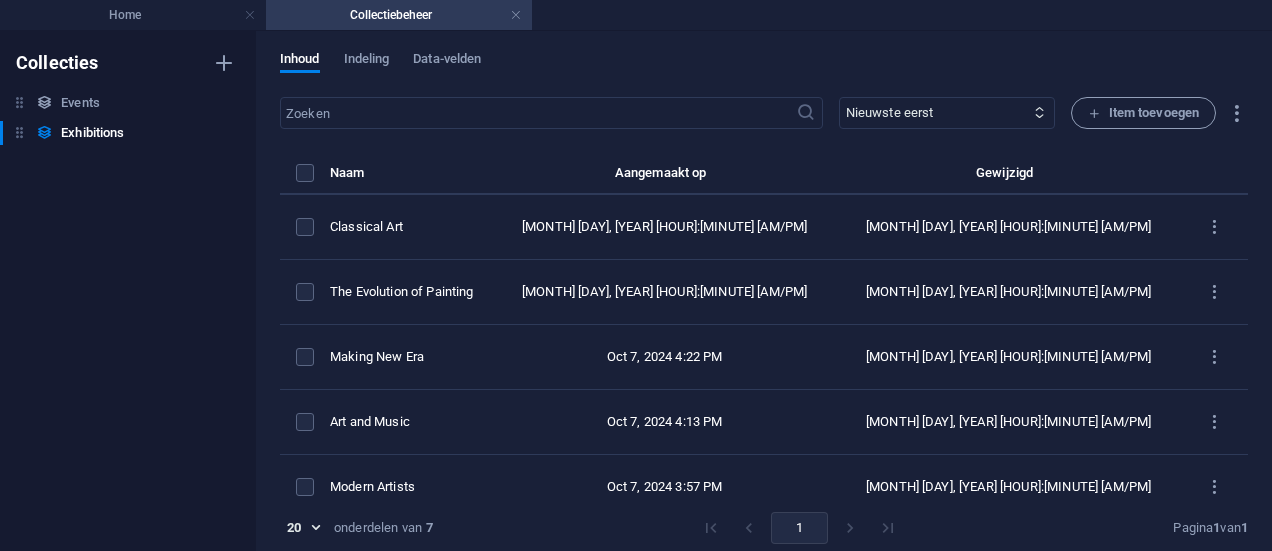 type on "2025-08-02" 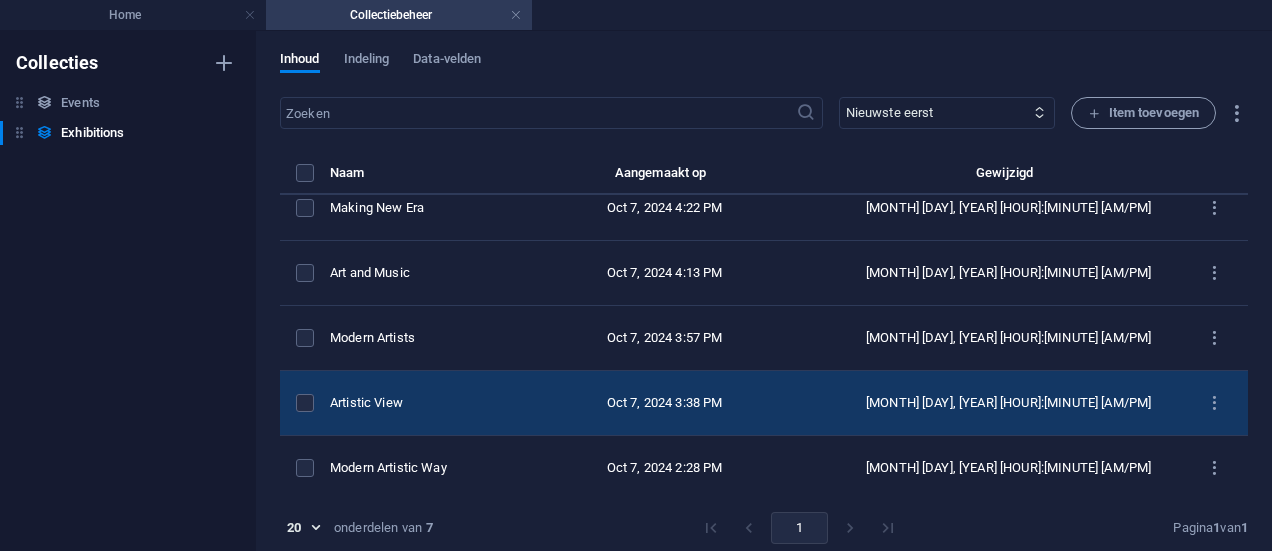 scroll, scrollTop: 154, scrollLeft: 0, axis: vertical 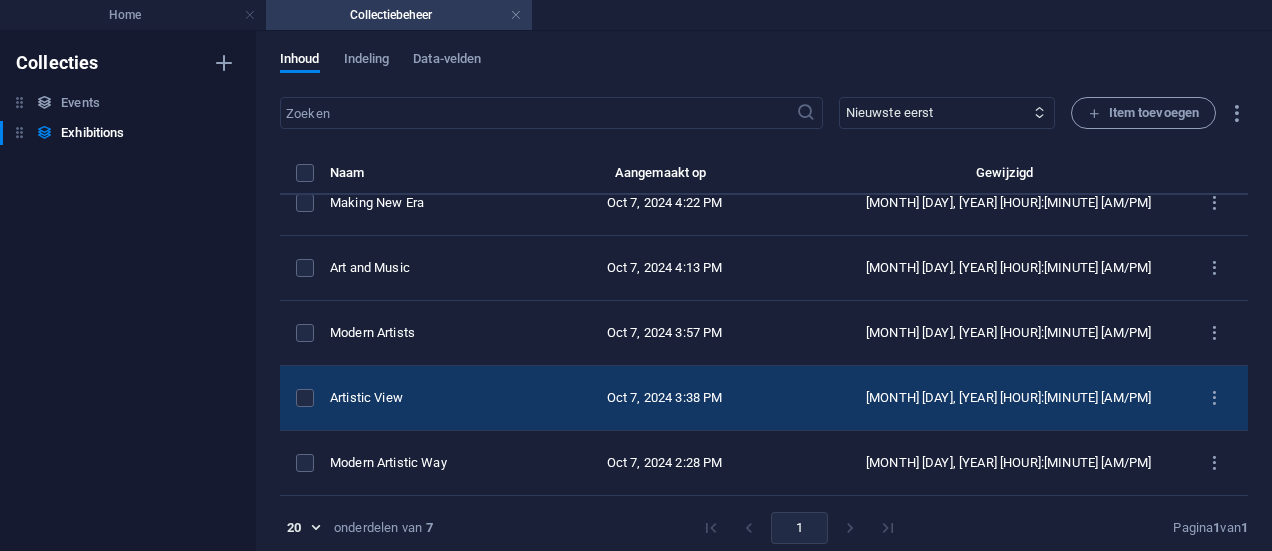 drag, startPoint x: 314, startPoint y: 399, endPoint x: 336, endPoint y: 411, distance: 25.059929 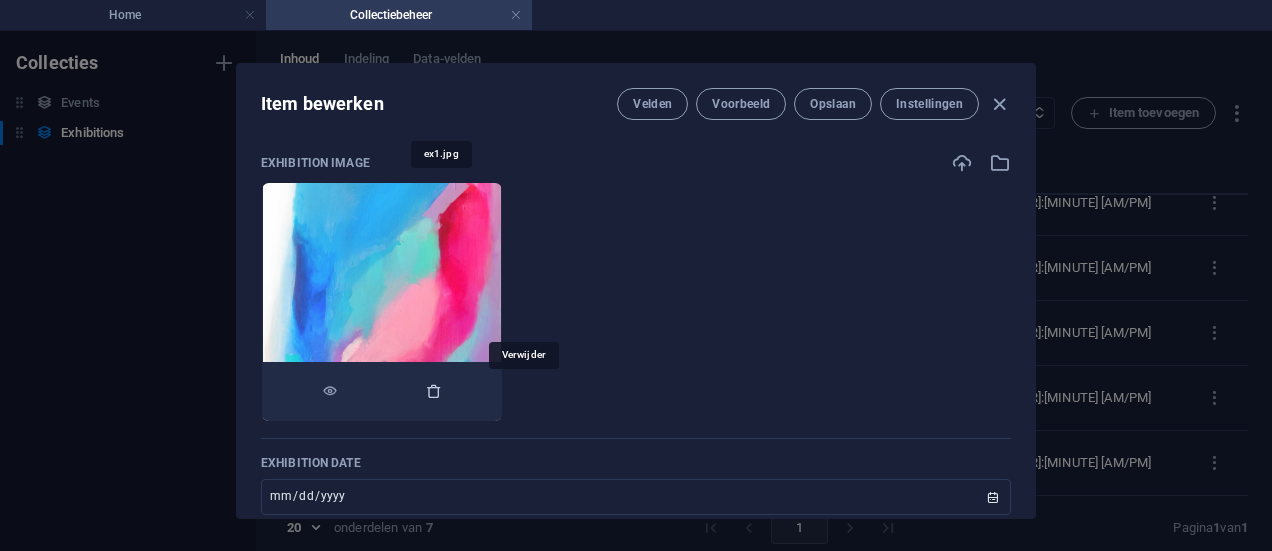 click at bounding box center (434, 391) 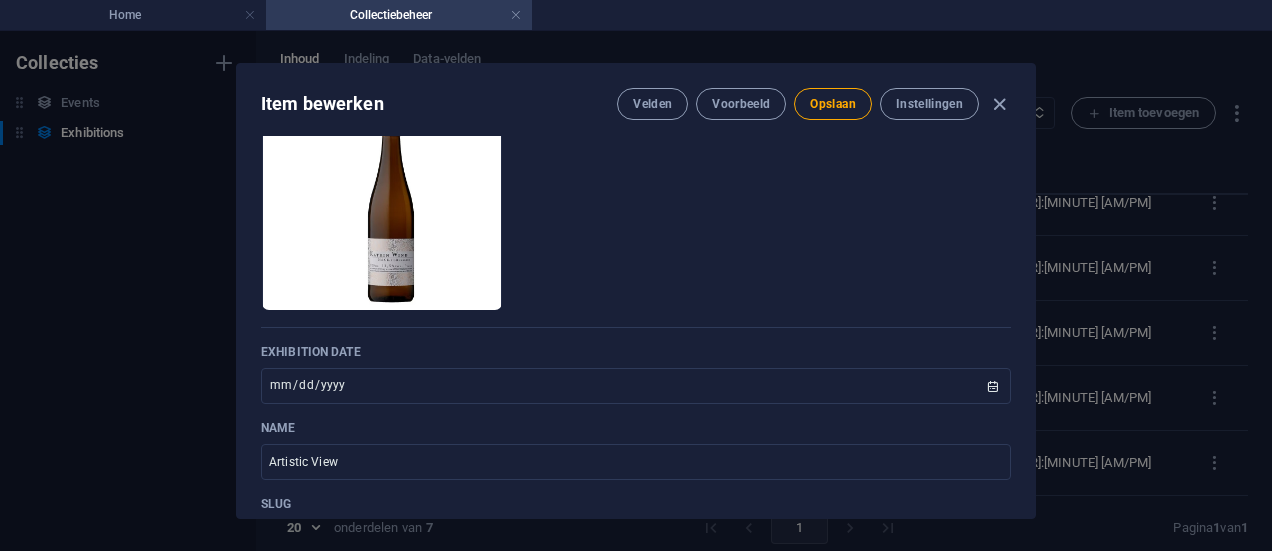 scroll, scrollTop: 133, scrollLeft: 0, axis: vertical 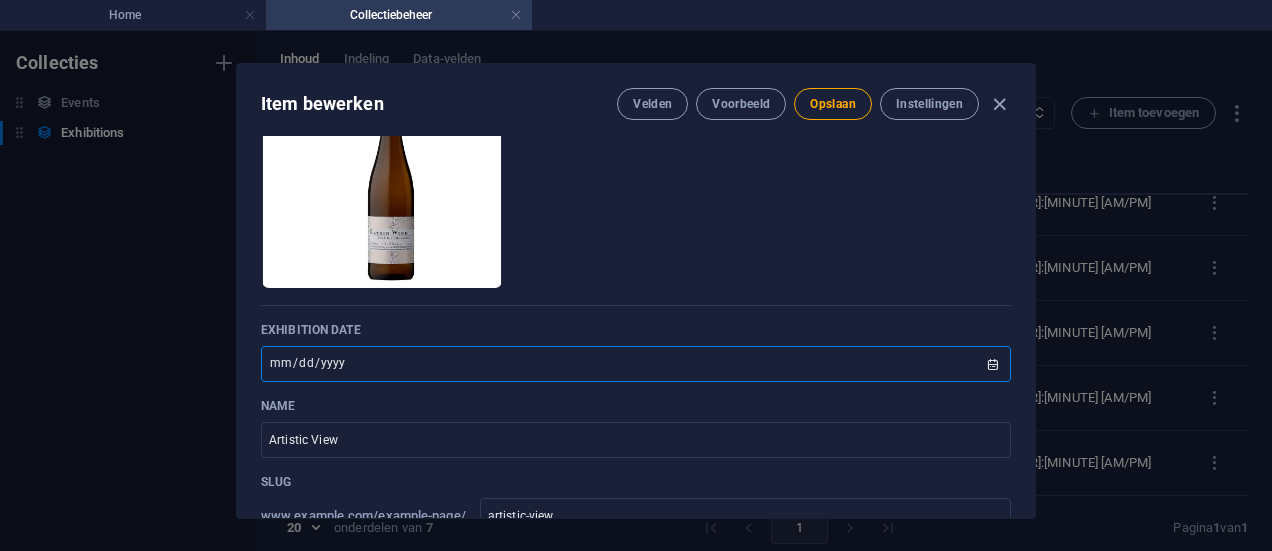 click on "[YEAR]-[MONTH]-[DAY]" at bounding box center [636, 364] 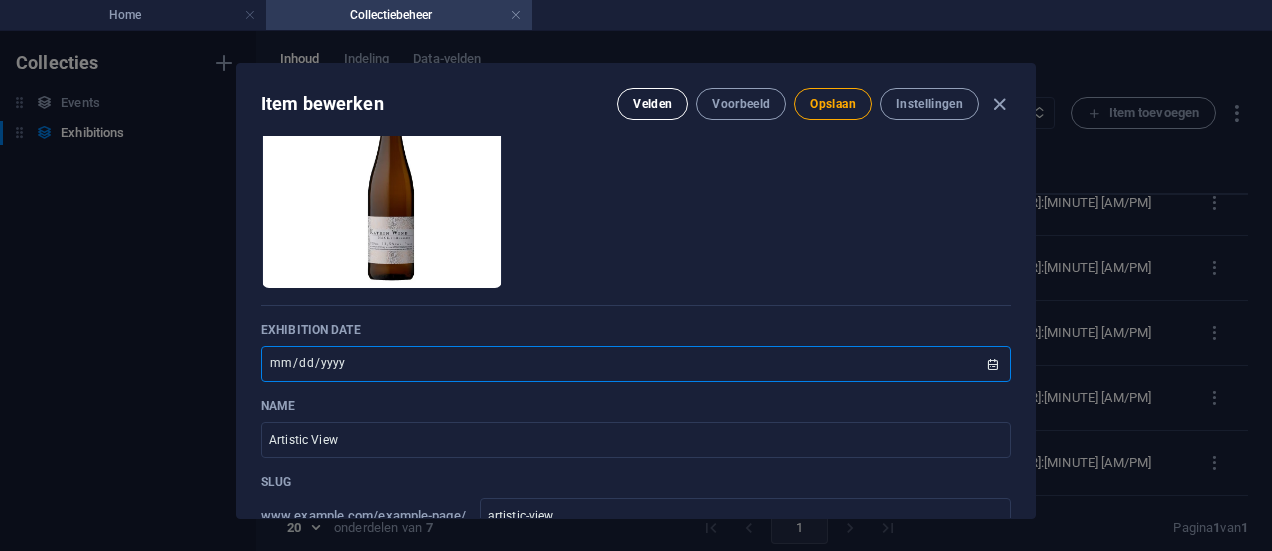 click on "Velden" at bounding box center [652, 104] 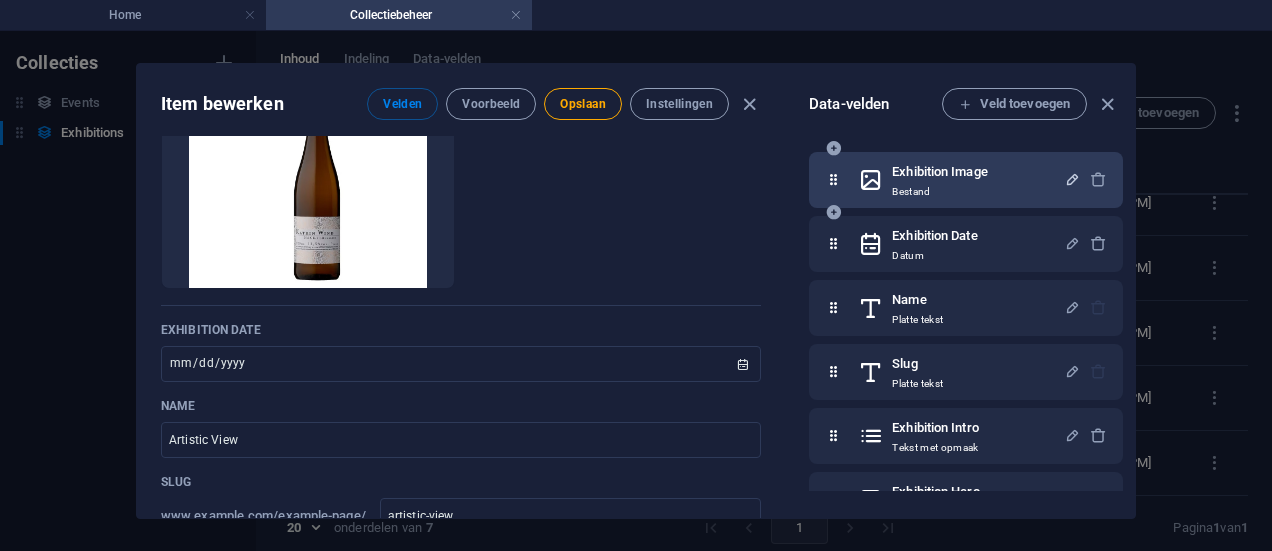 click at bounding box center (1072, 179) 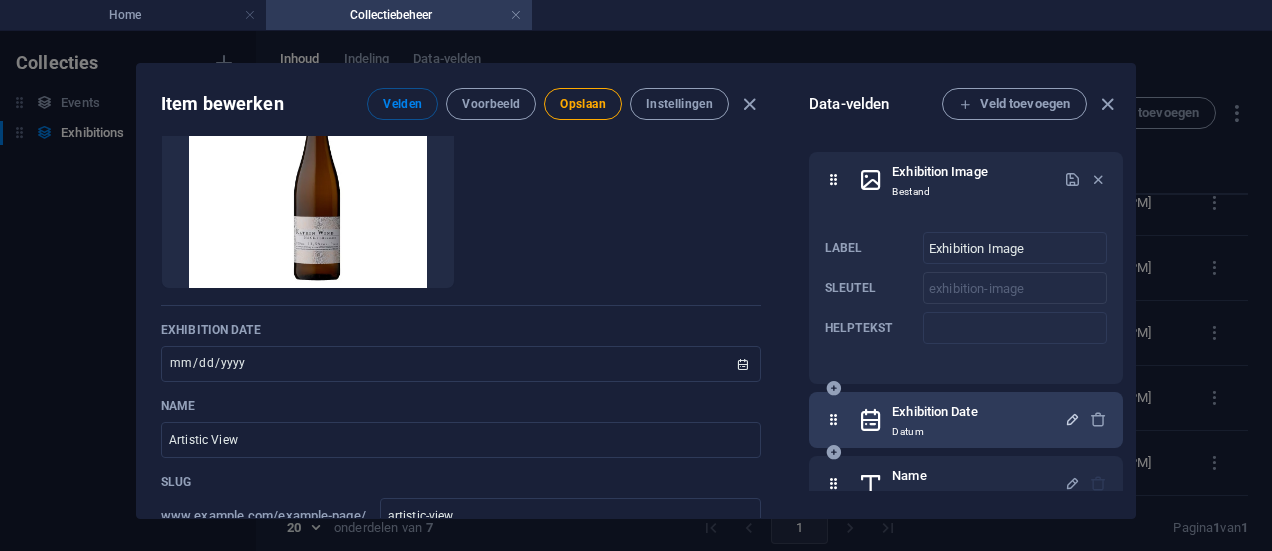 click at bounding box center [1072, 419] 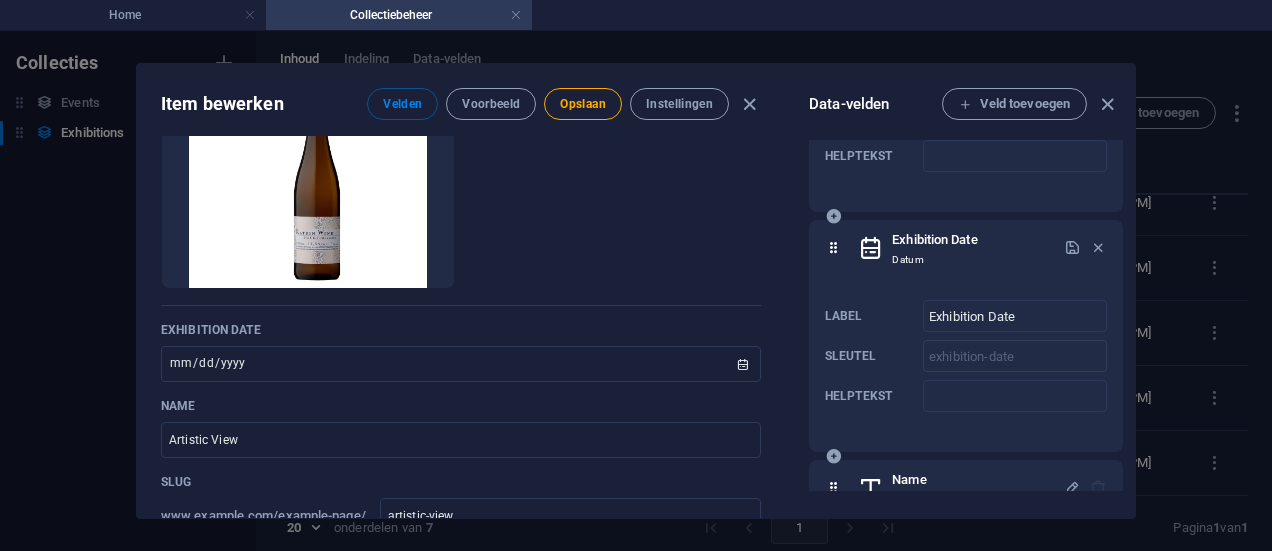 scroll, scrollTop: 200, scrollLeft: 0, axis: vertical 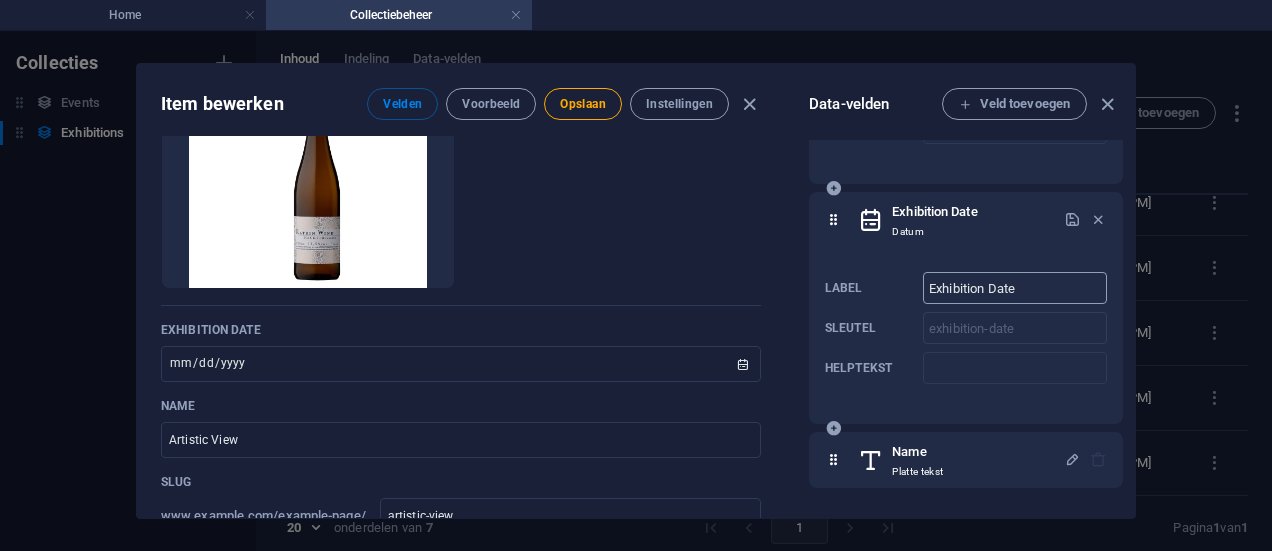 click on "Exhibition Date" at bounding box center [1015, 288] 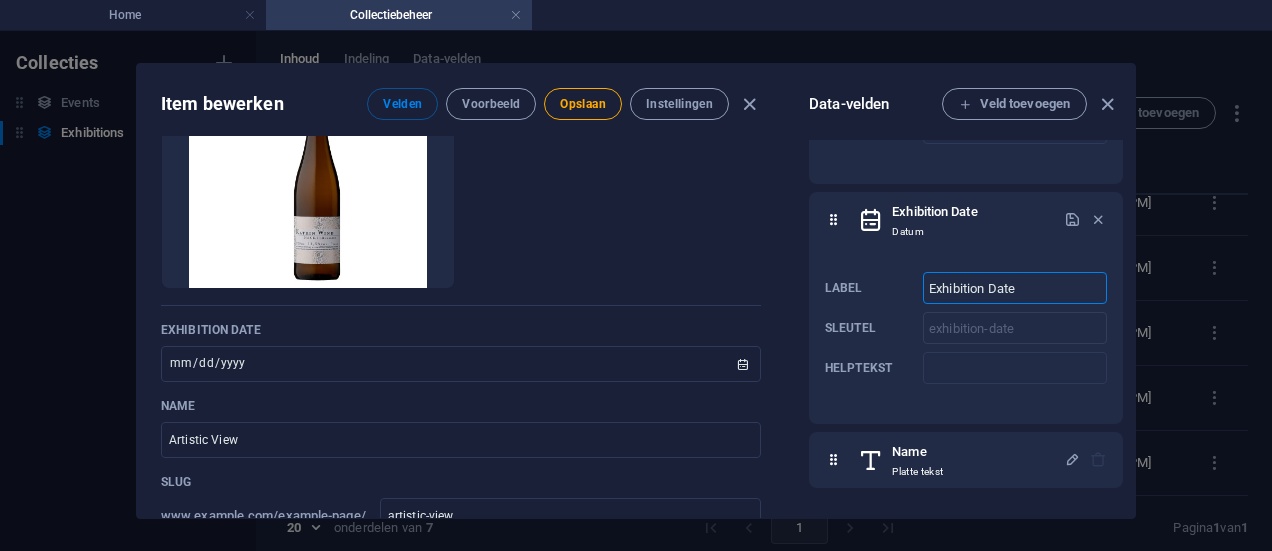 drag, startPoint x: 1051, startPoint y: 281, endPoint x: 748, endPoint y: 275, distance: 303.0594 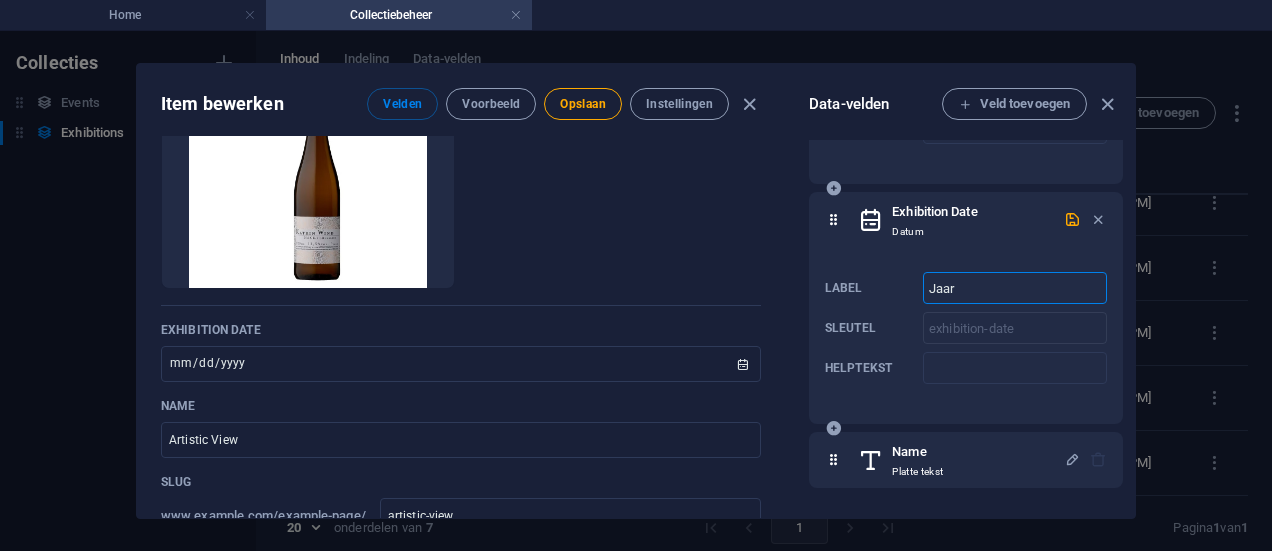 type on "Jaar" 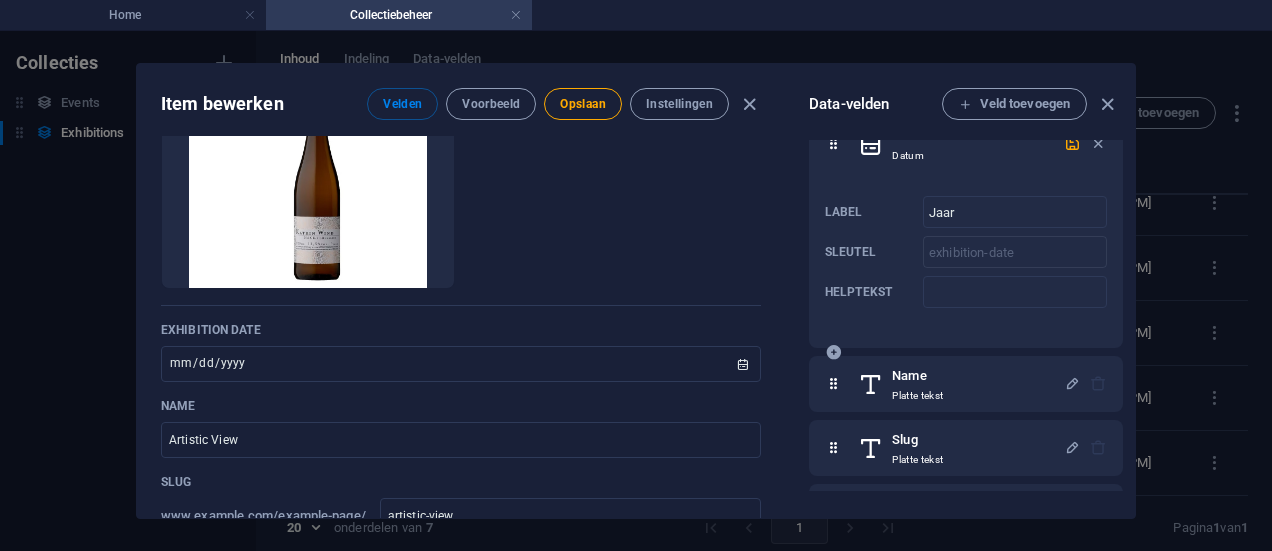 scroll, scrollTop: 233, scrollLeft: 0, axis: vertical 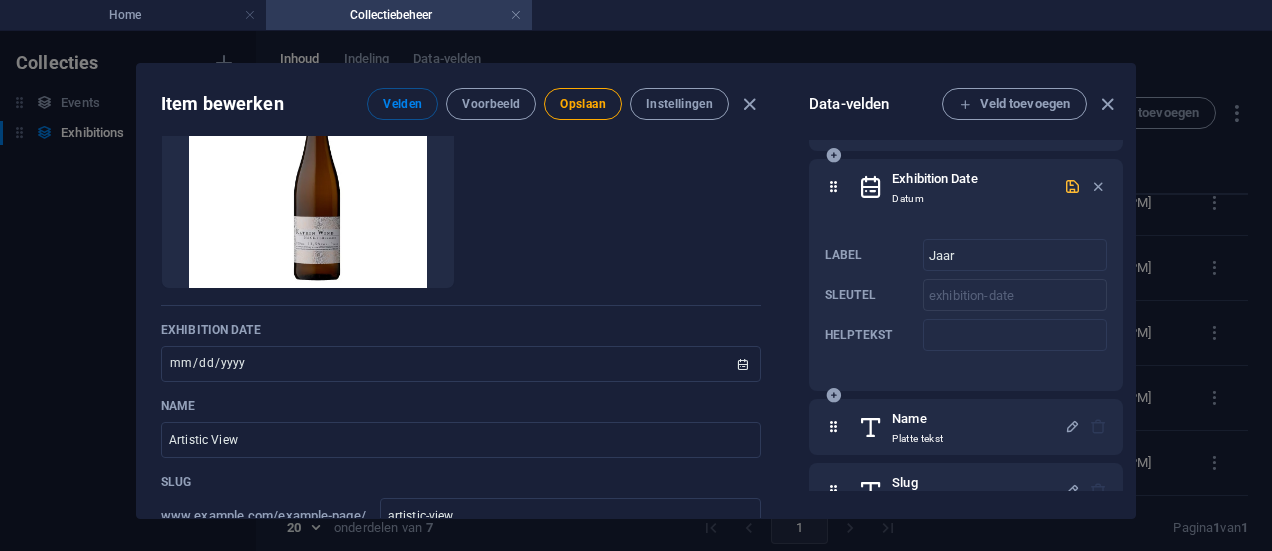 click at bounding box center (1072, 186) 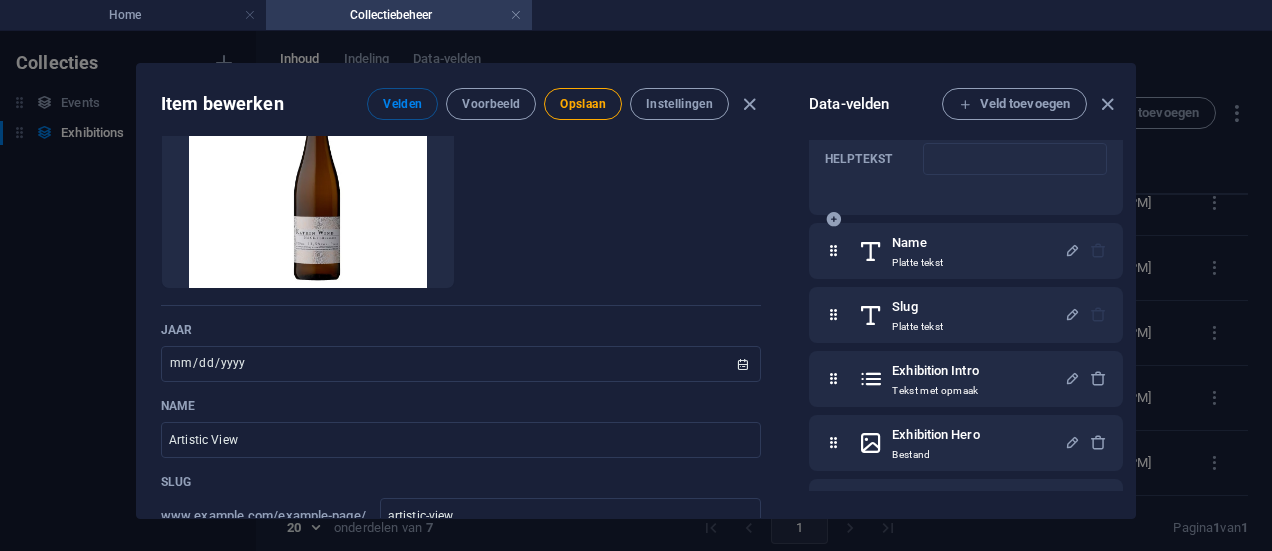 scroll, scrollTop: 9, scrollLeft: 0, axis: vertical 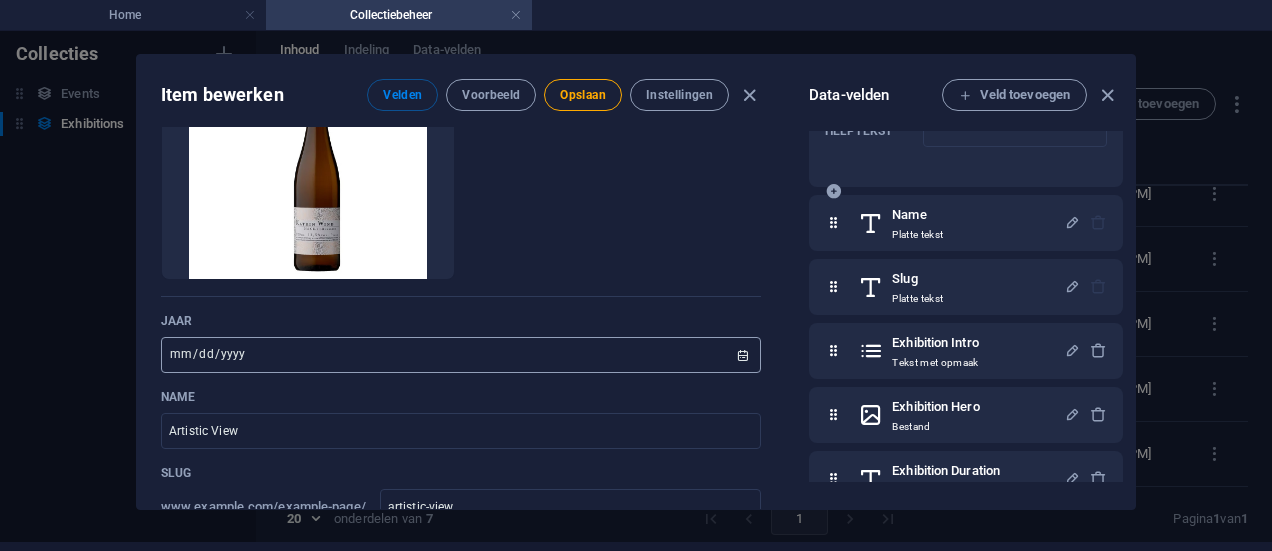 click on "[YEAR]-[MONTH]-[DAY]" at bounding box center (461, 355) 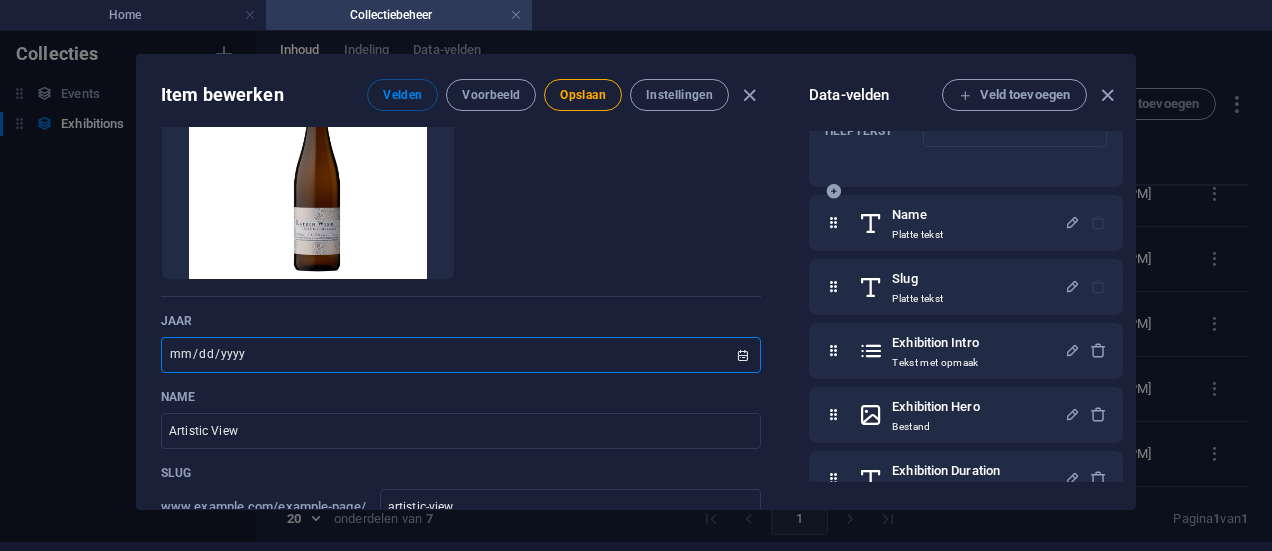 click on "[YEAR]-[MONTH]-[DAY]" at bounding box center [461, 355] 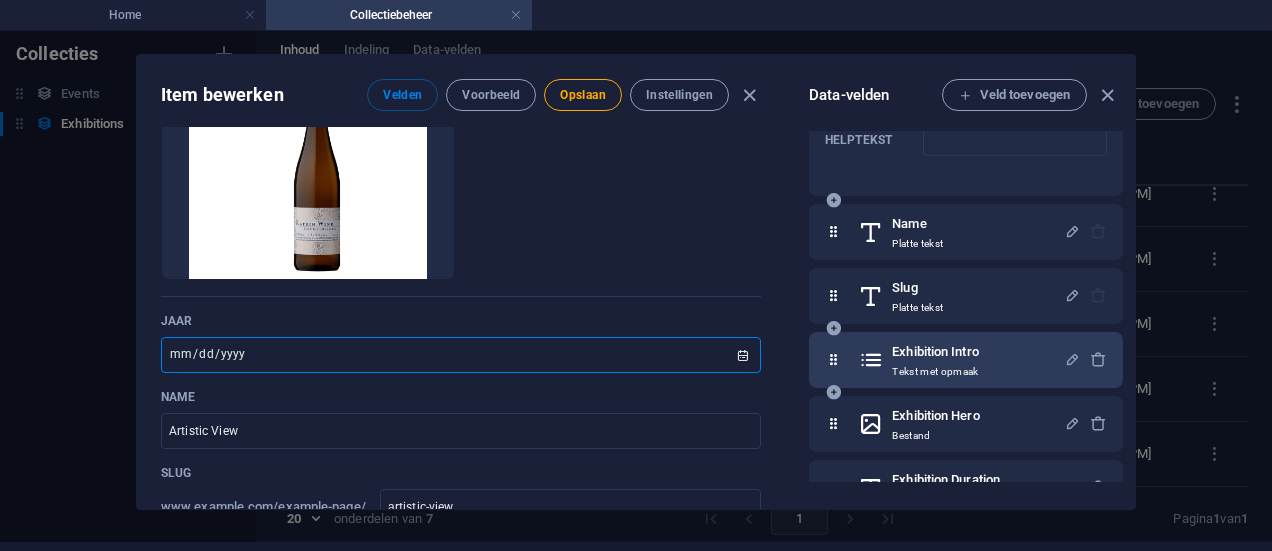 scroll, scrollTop: 210, scrollLeft: 0, axis: vertical 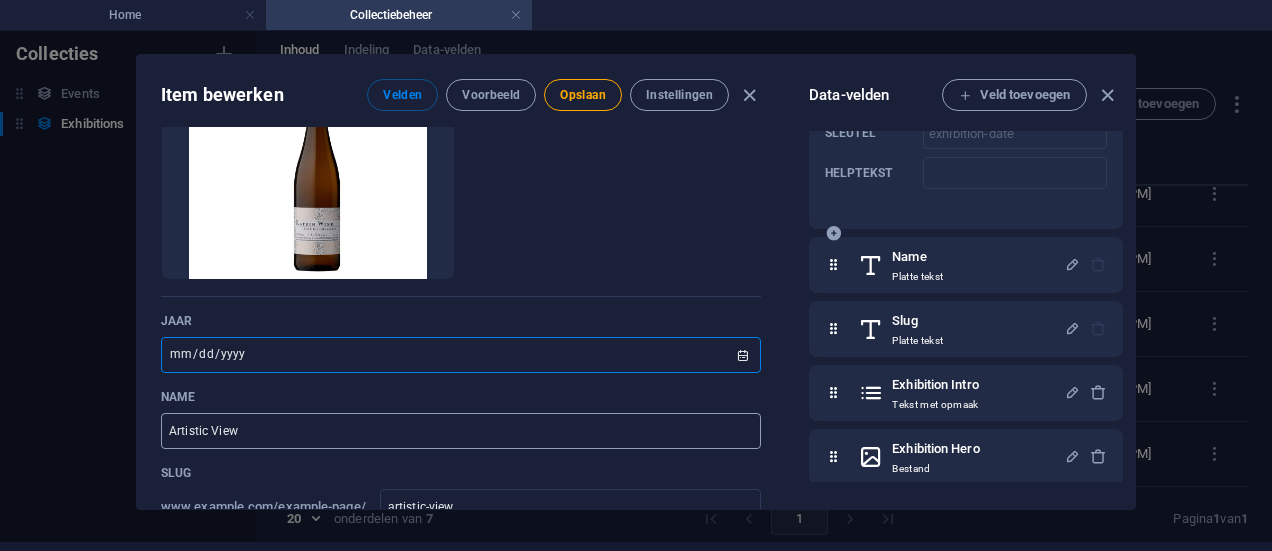 click on "Artistic View" at bounding box center [461, 431] 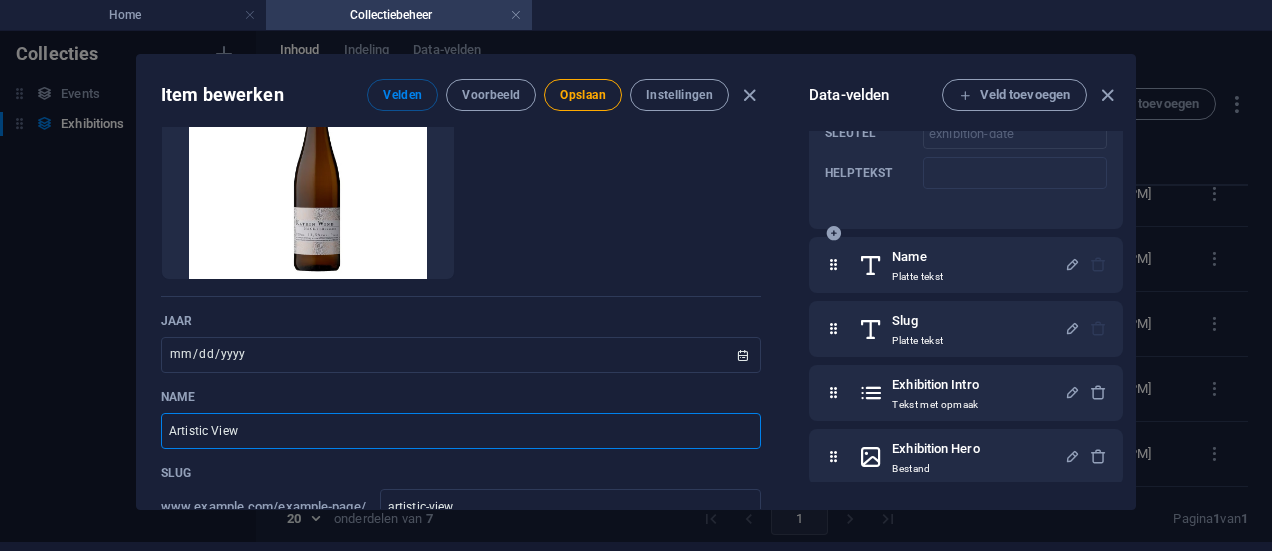 click on "Artistic View" at bounding box center [461, 431] 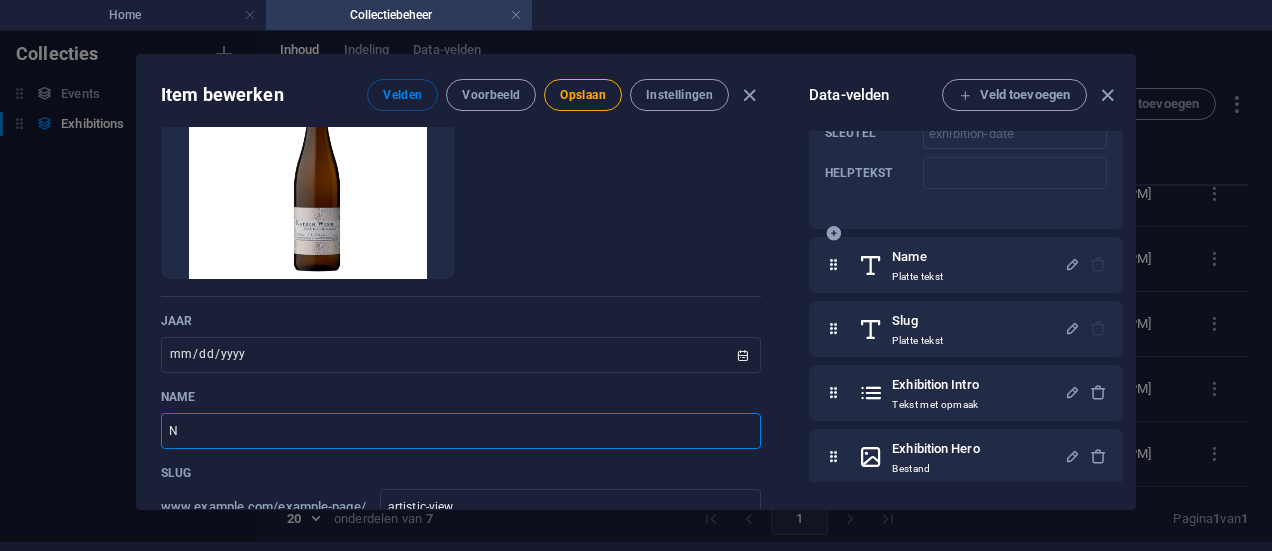 type on "Na" 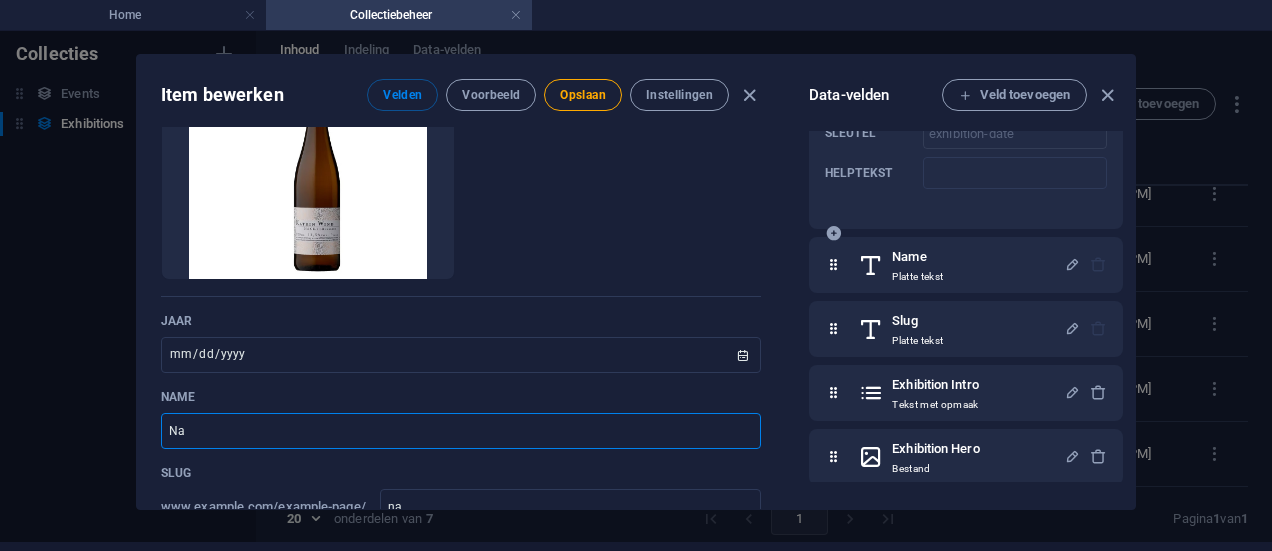 type on "Nac" 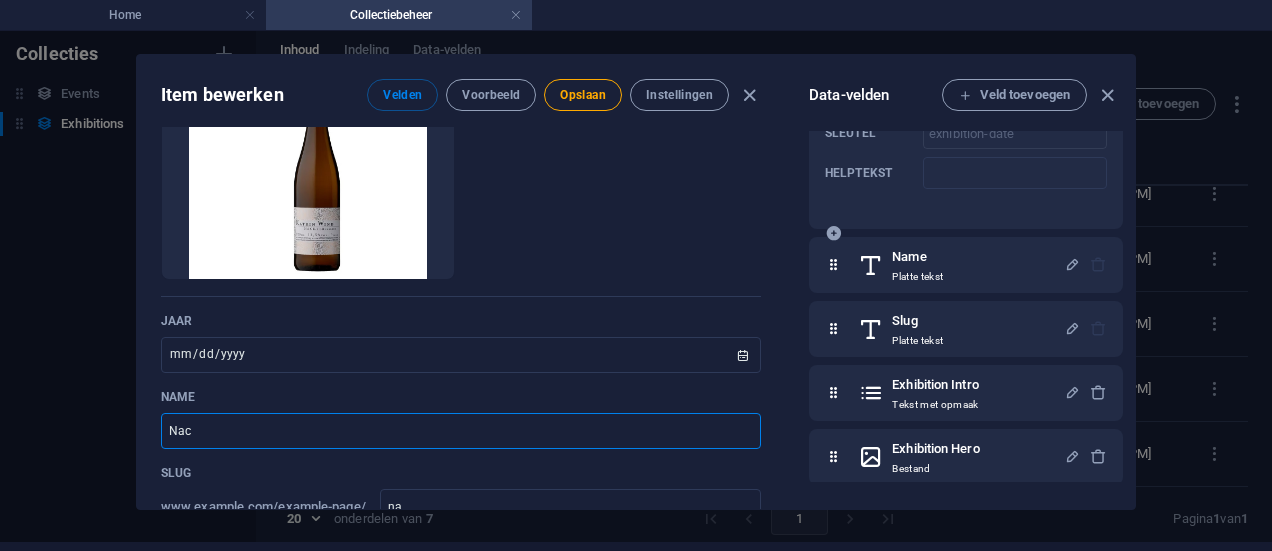 type on "nac" 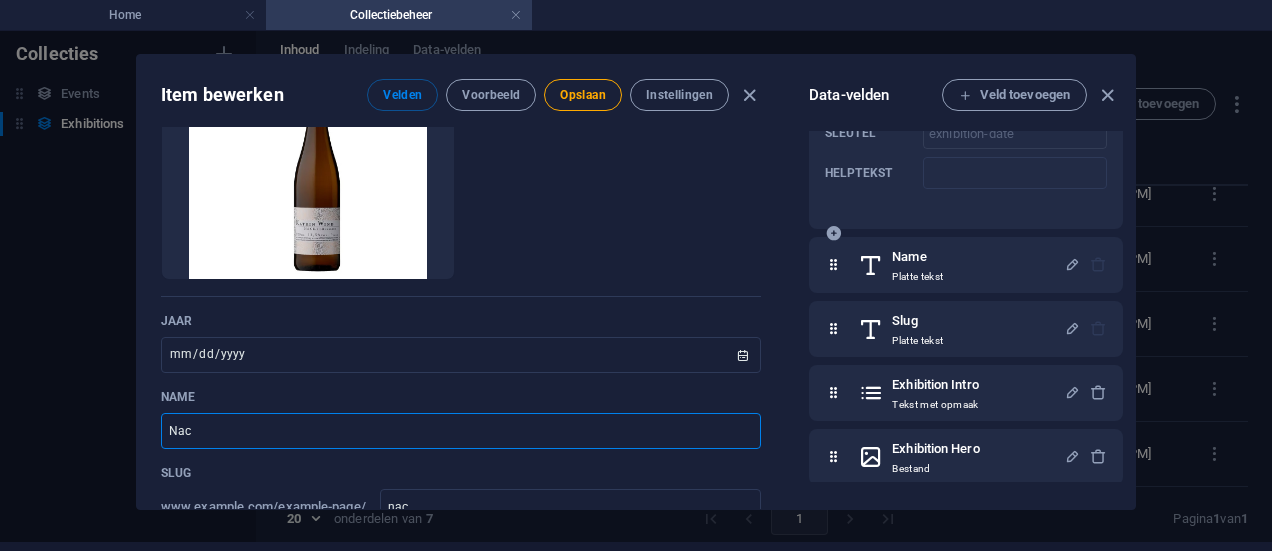 type on "Nack" 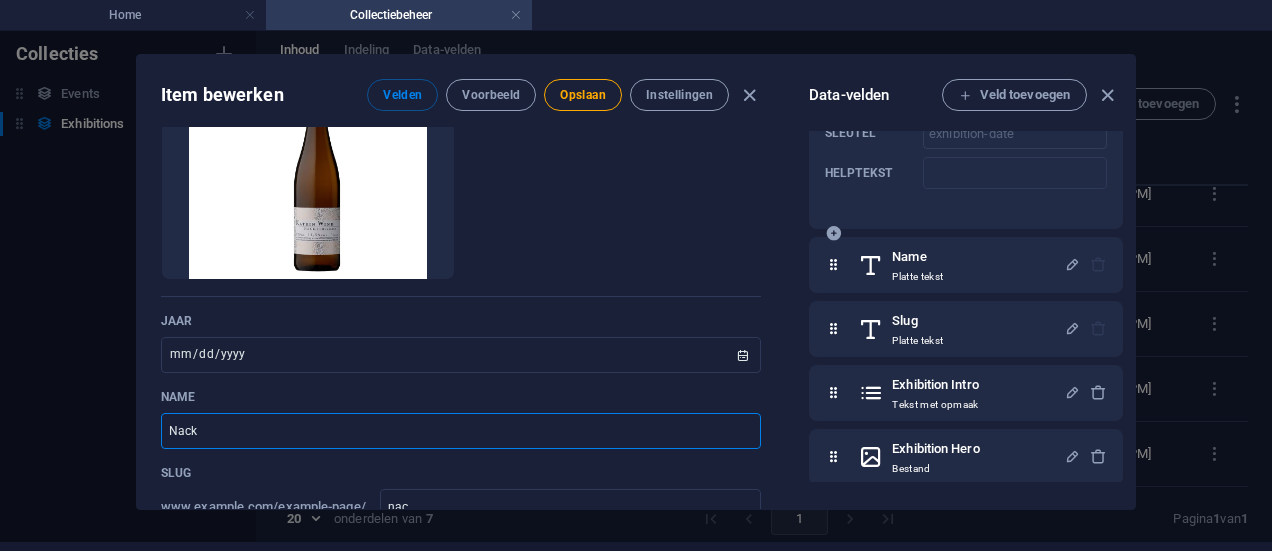 type on "nack" 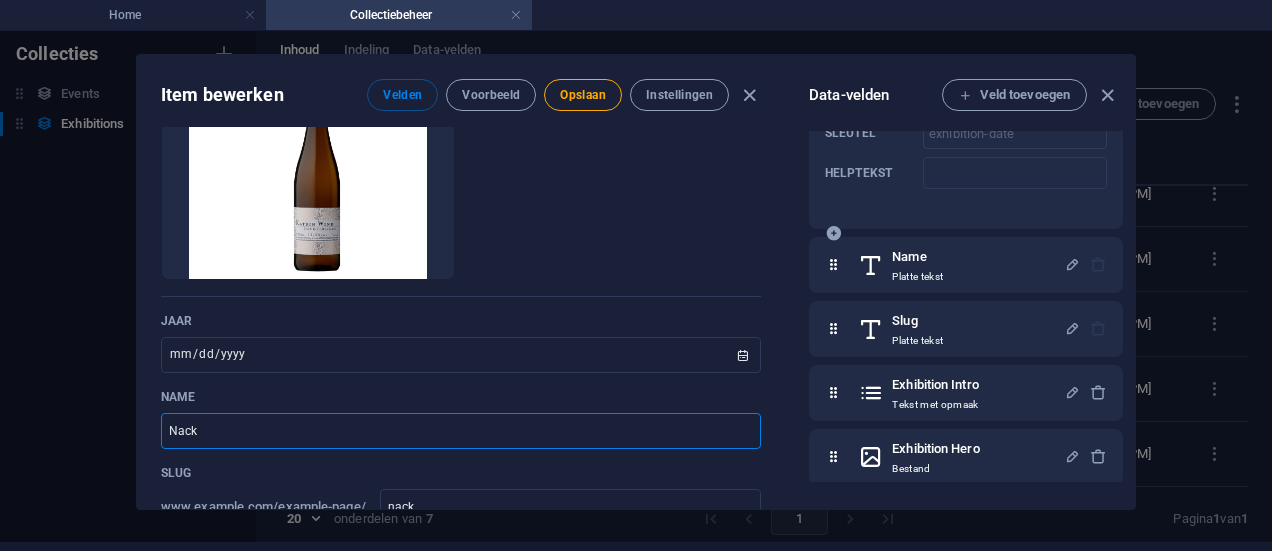 type on "Nacke" 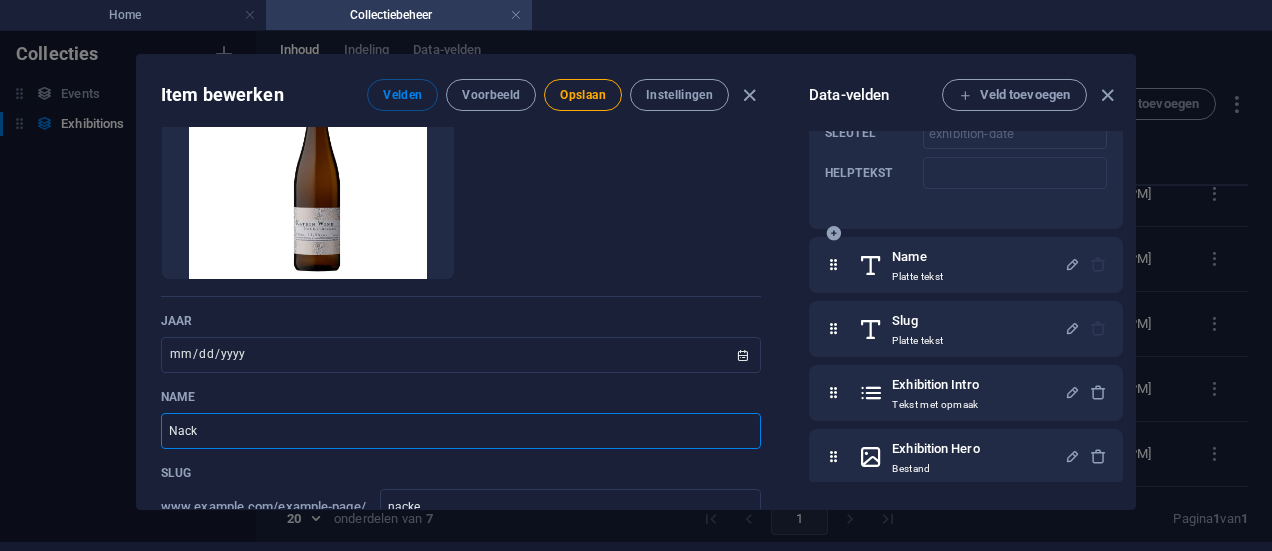 type on "Nackt" 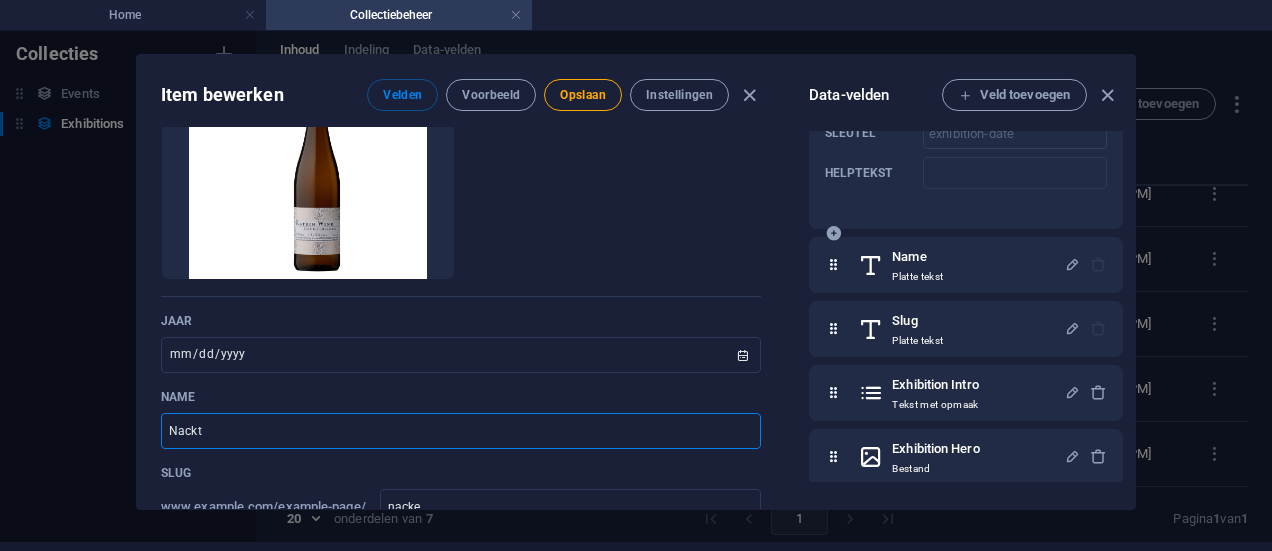 type on "nackt" 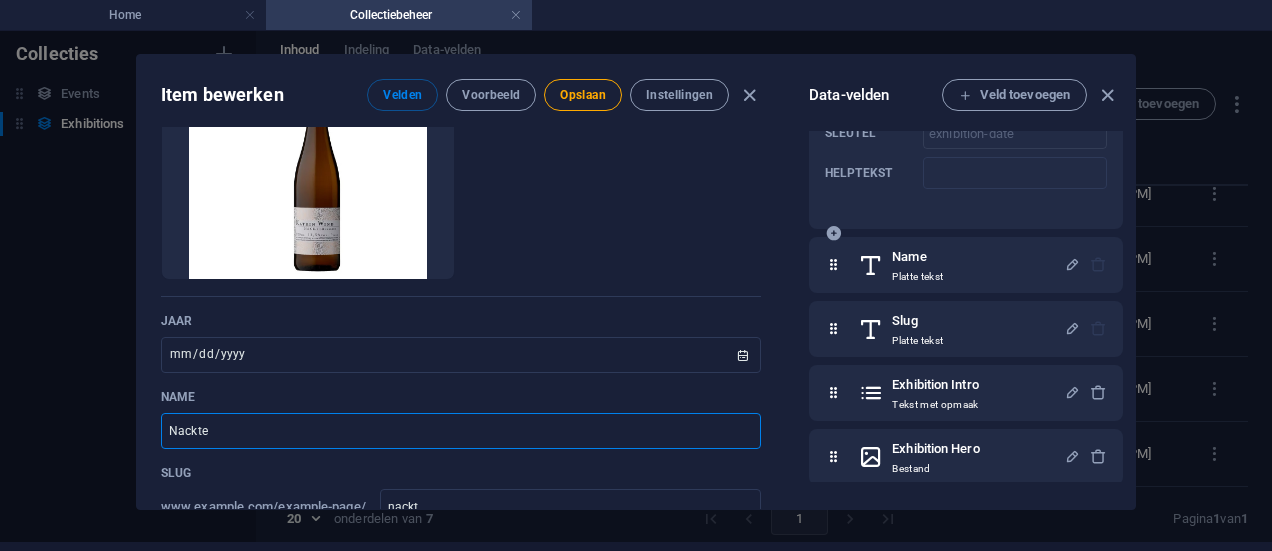 type on "Nackter" 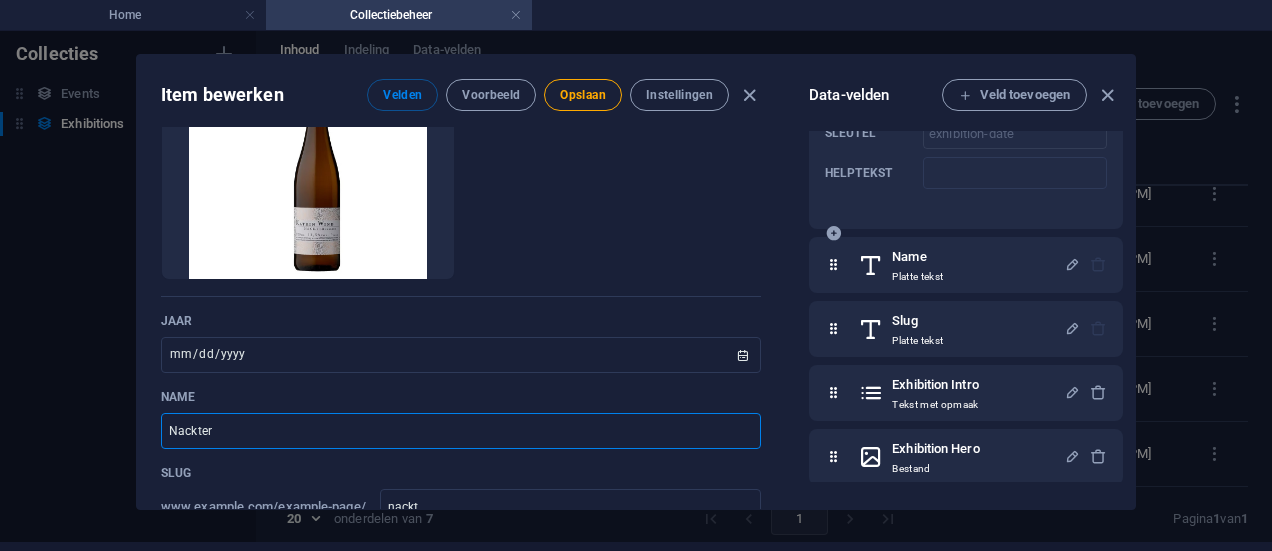 type on "nackter" 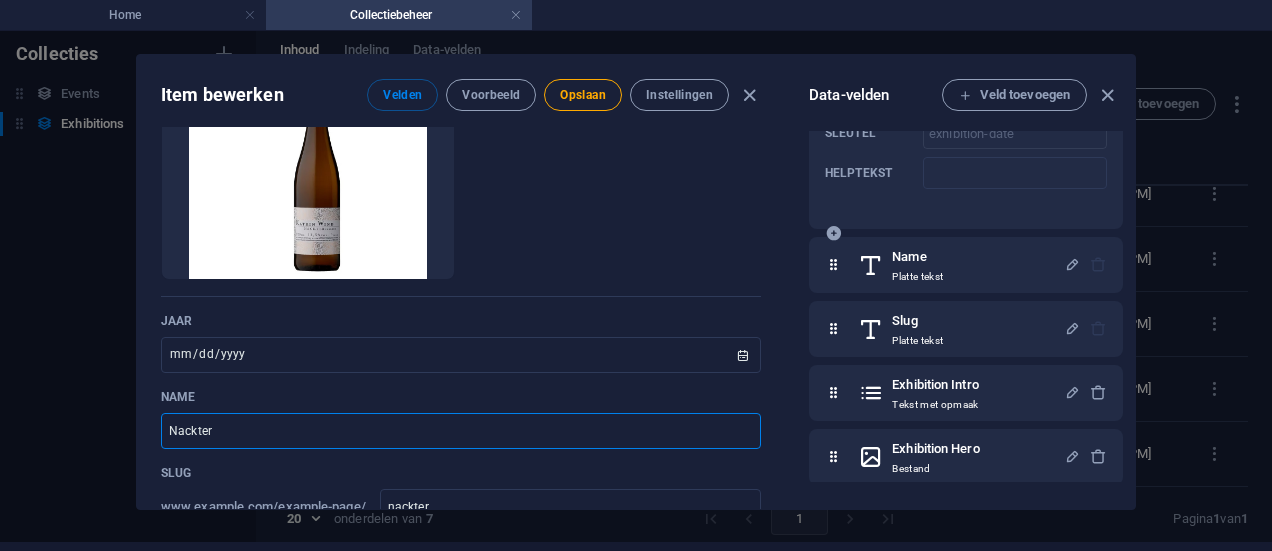 type on "Nackter R" 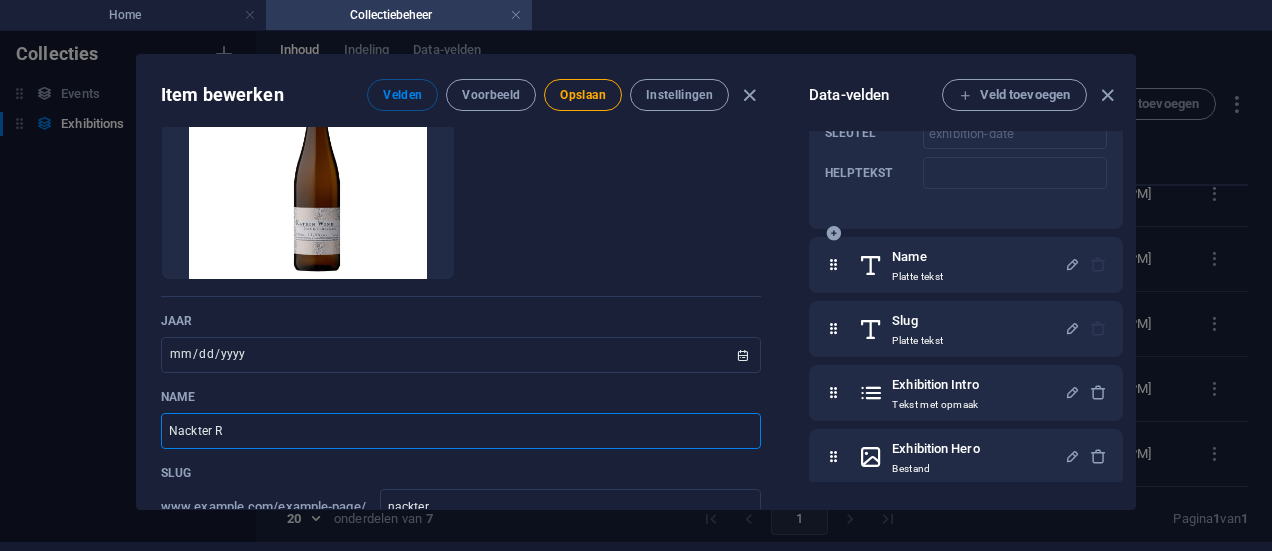 type on "nackter-r" 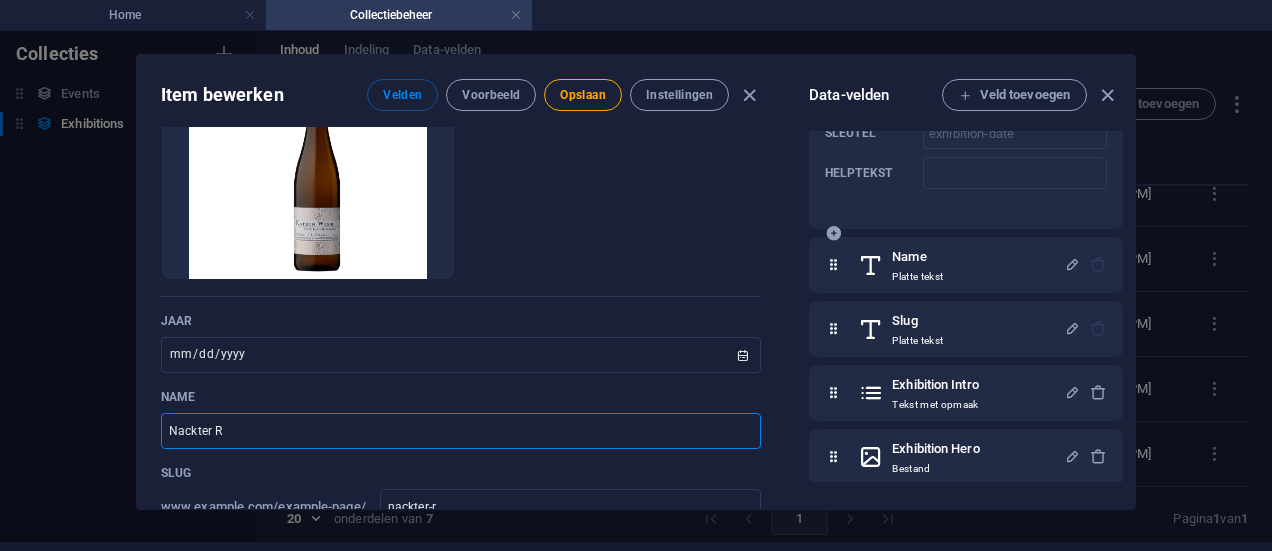 type on "Nackter Ri" 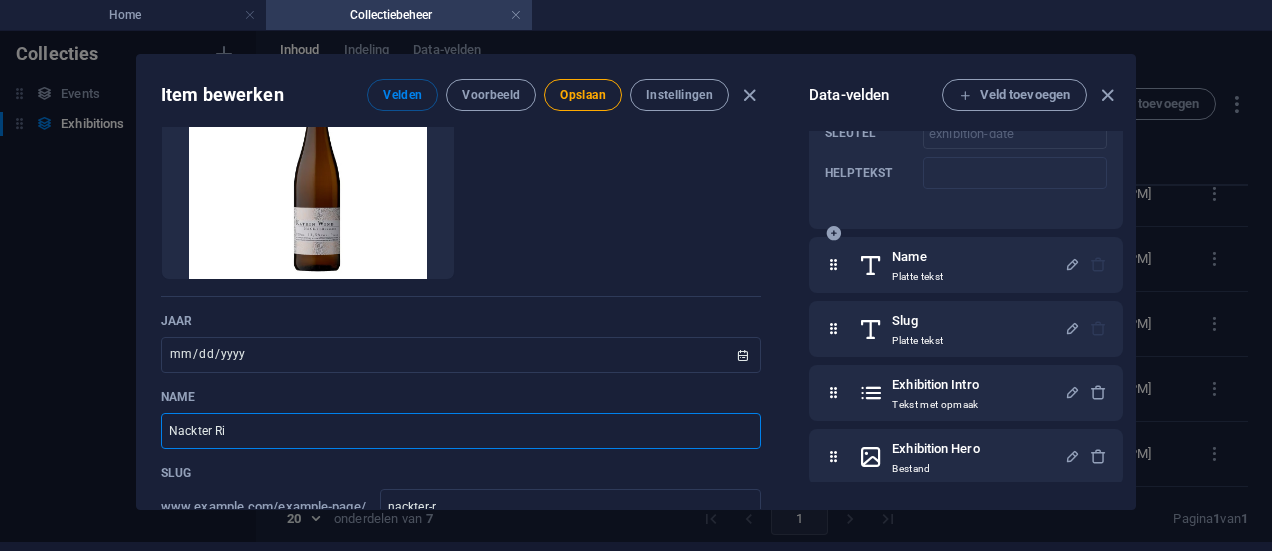 type on "nackter-ri" 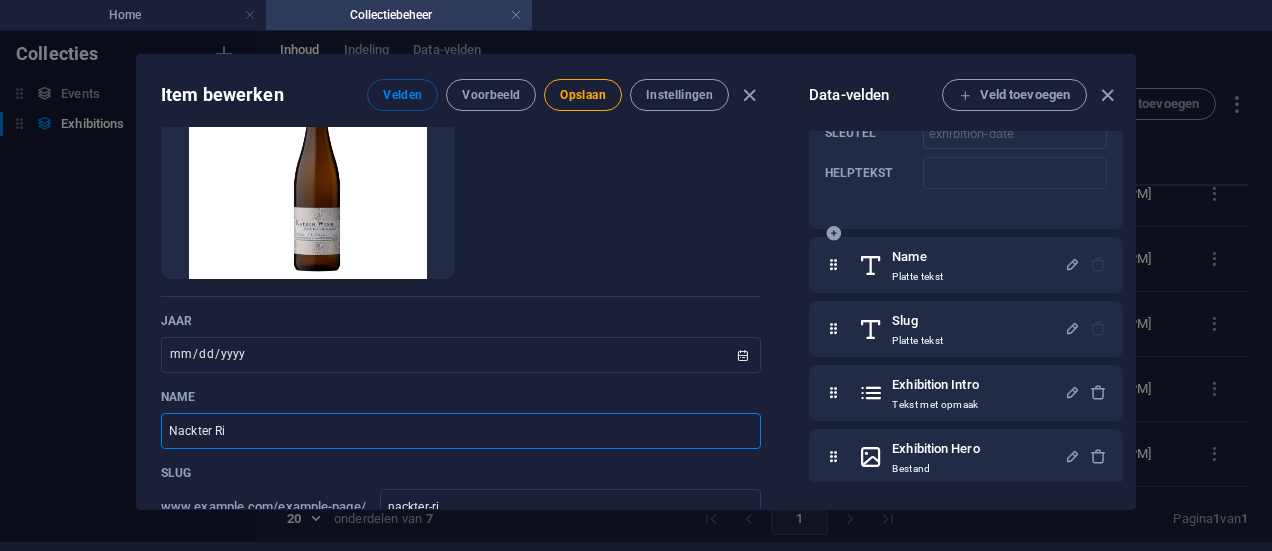 type on "Nackter Rie" 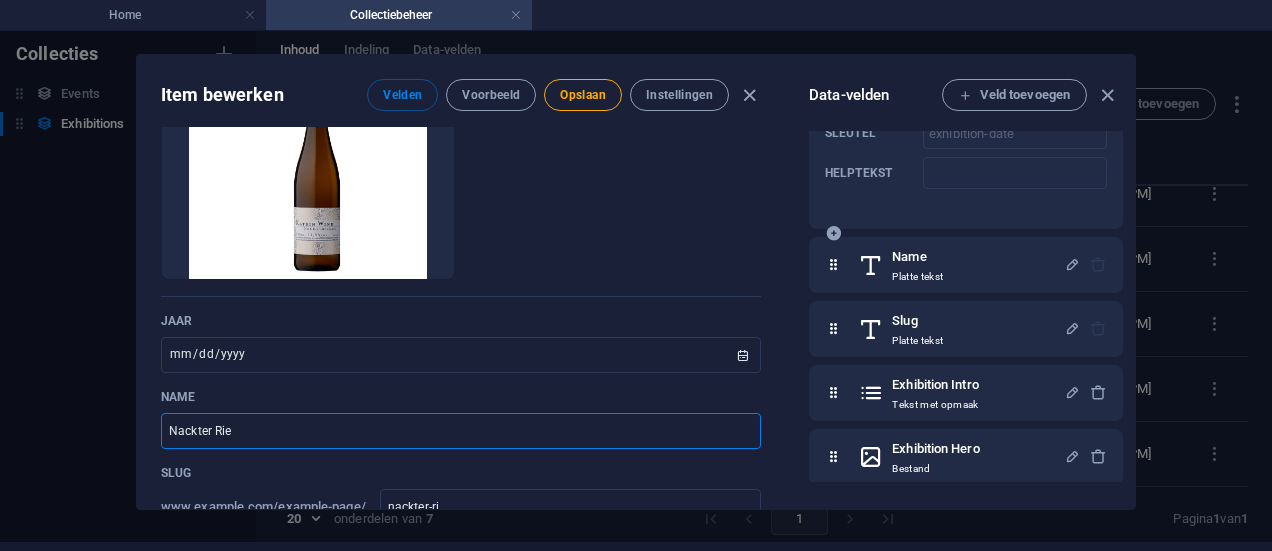 type on "nackter-rie" 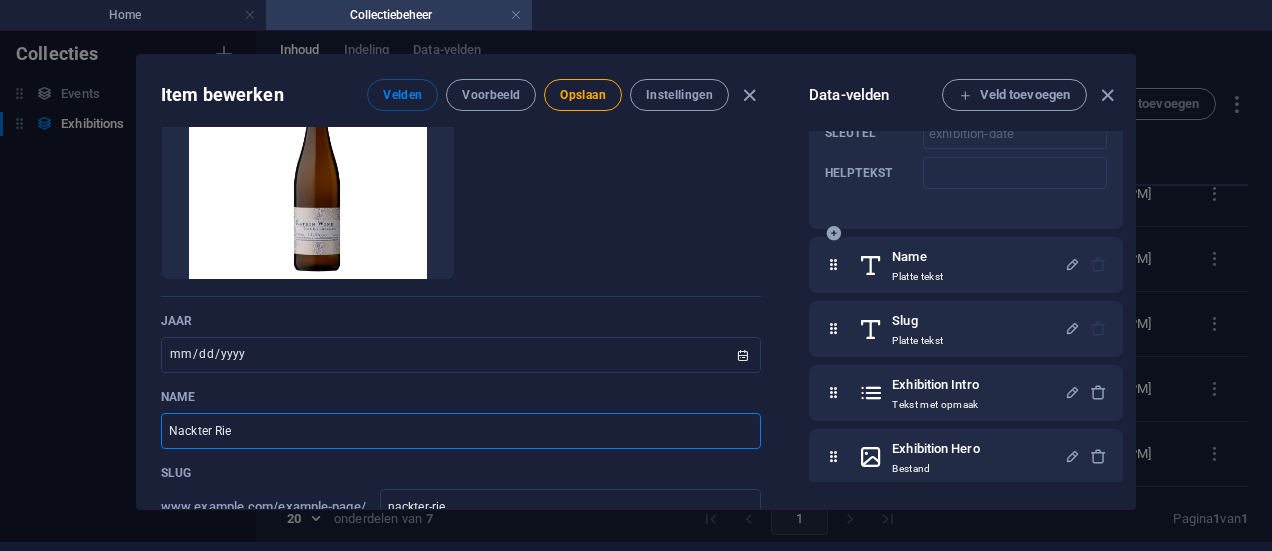 type on "Nackter Ries" 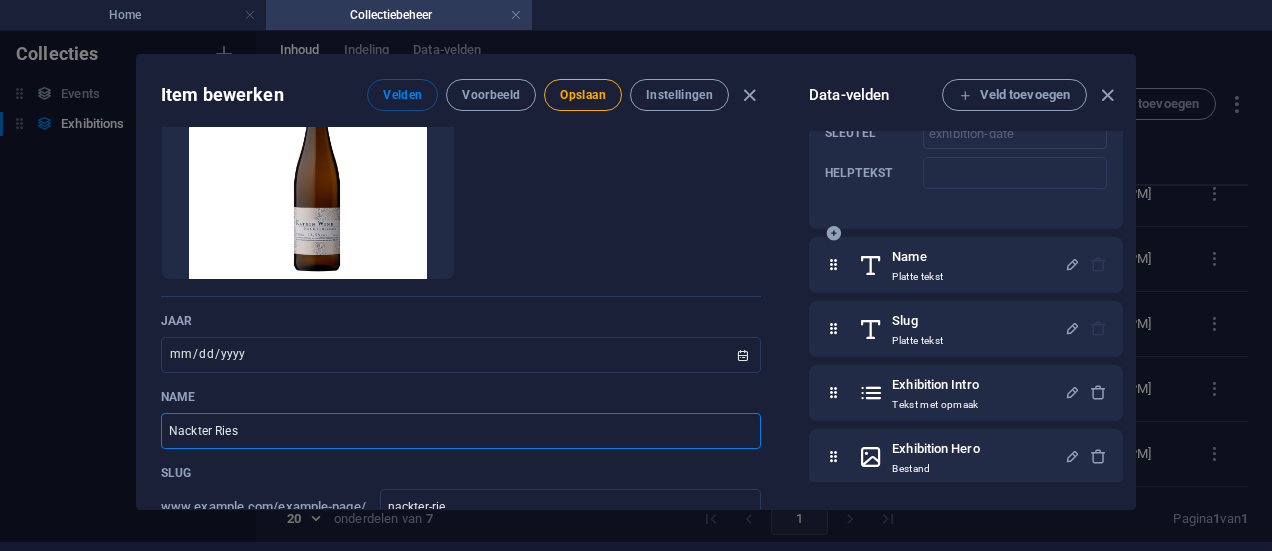type on "nackter-ries" 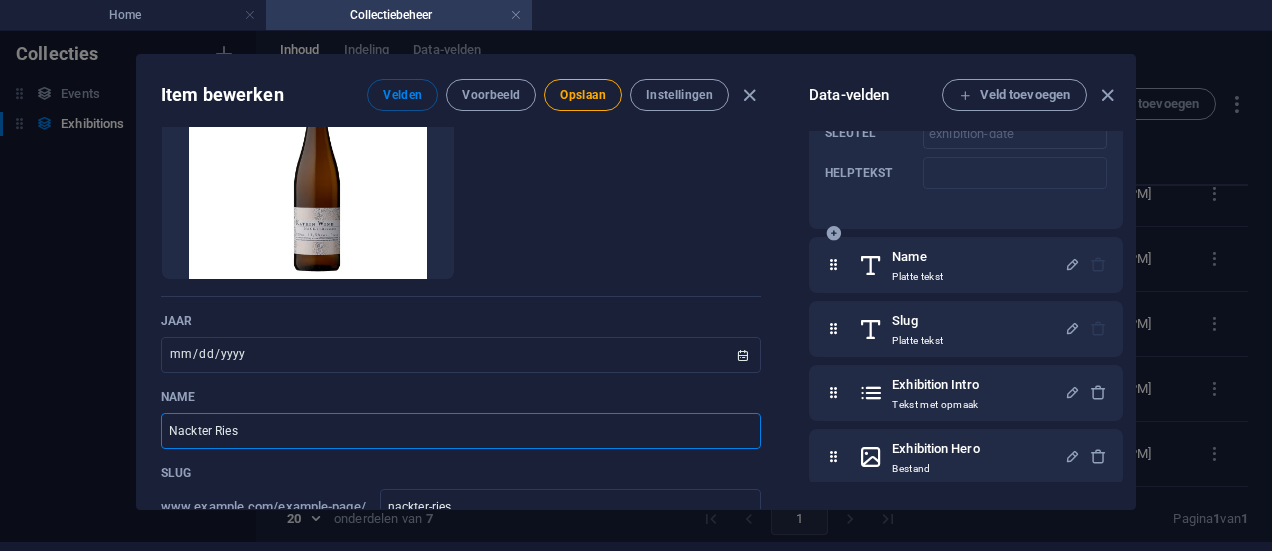 type on "Nackter Riesl" 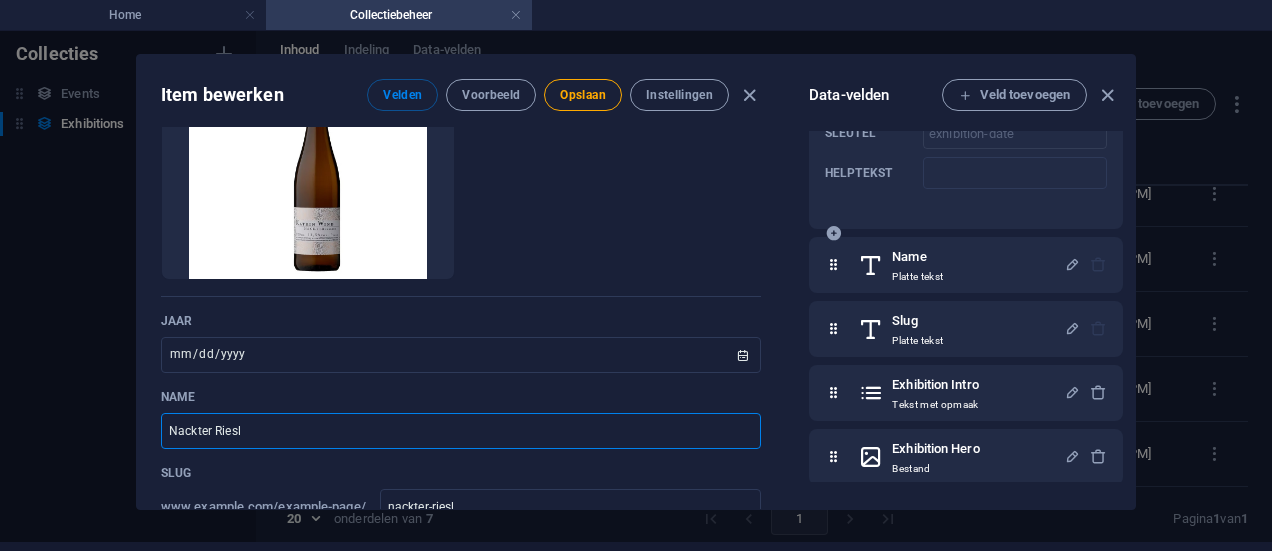 type on "Nackter Riesli" 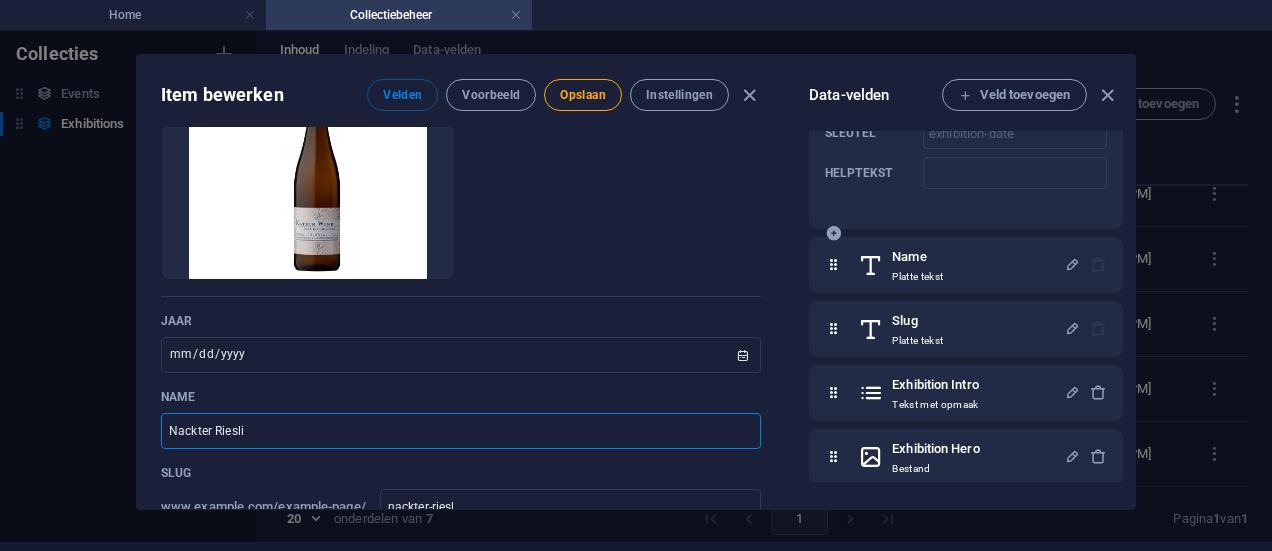 type on "nackter-riesli" 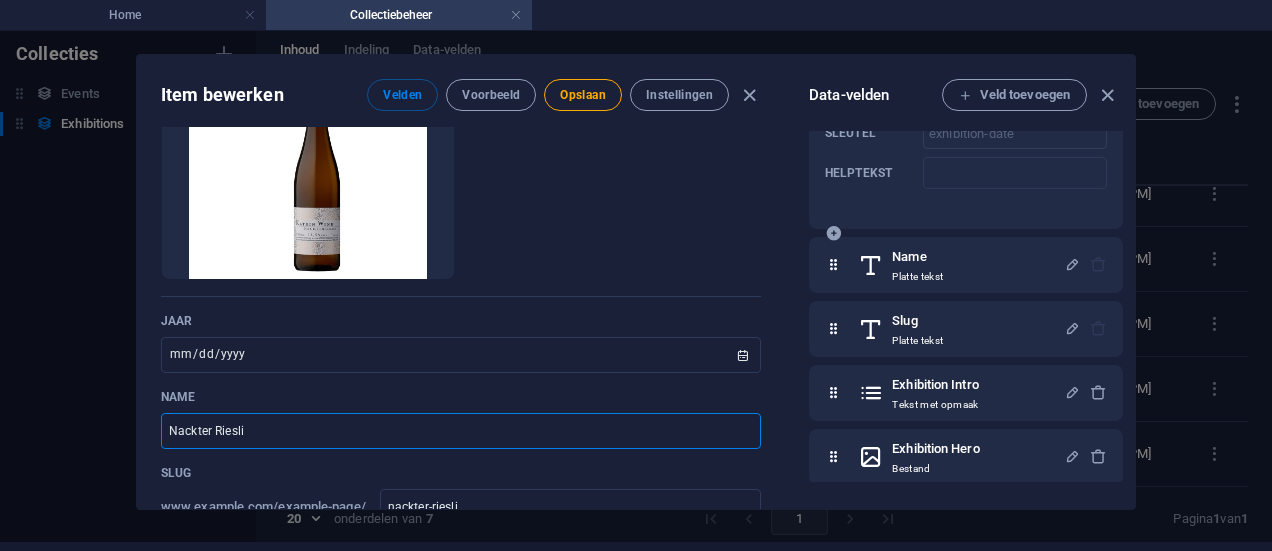 type on "Nackter Rieslin" 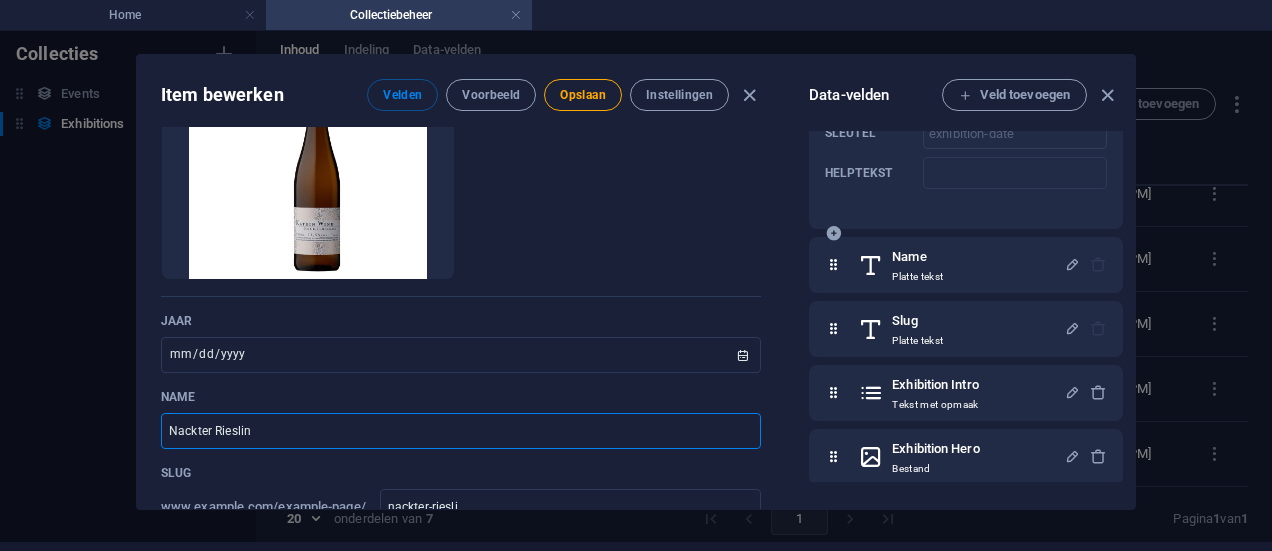 type on "nackter-rieslin" 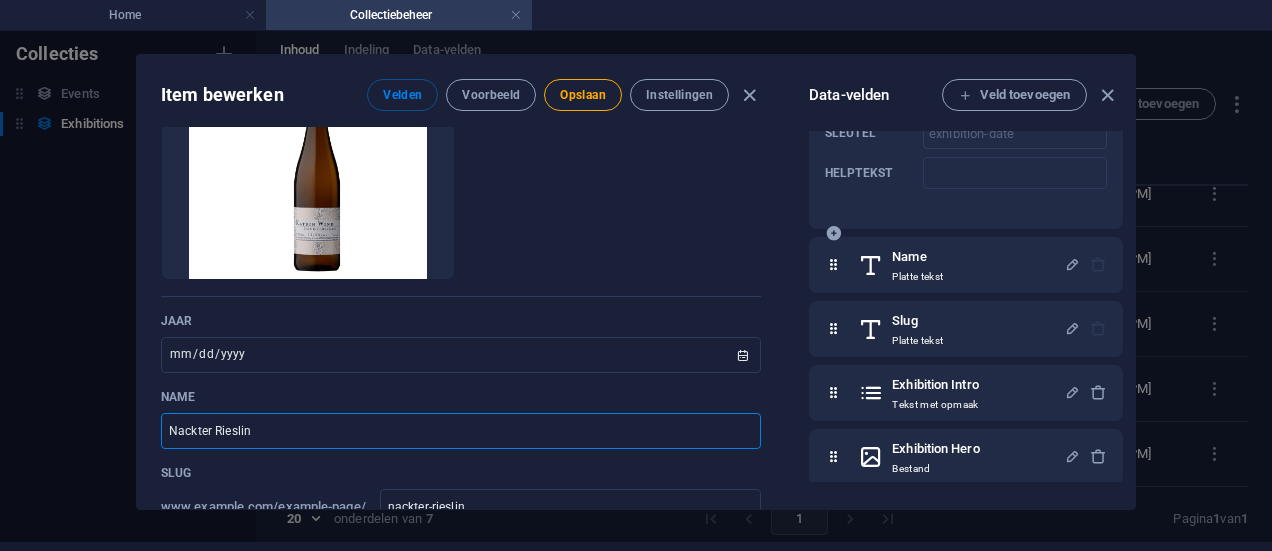 type on "Nackter Riesling" 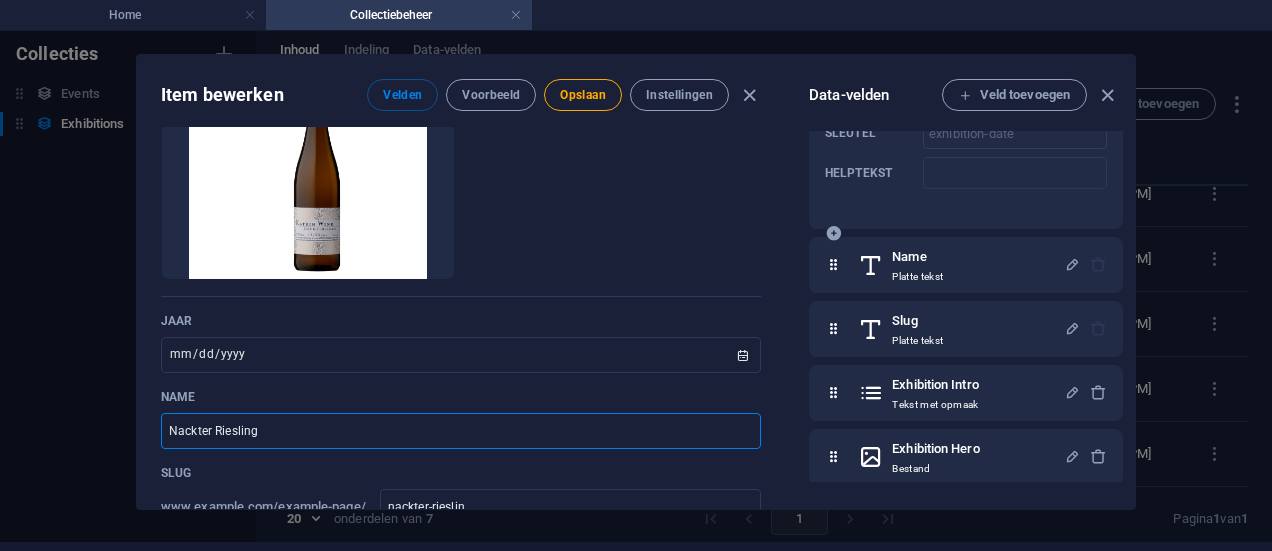 type on "nackter-riesling" 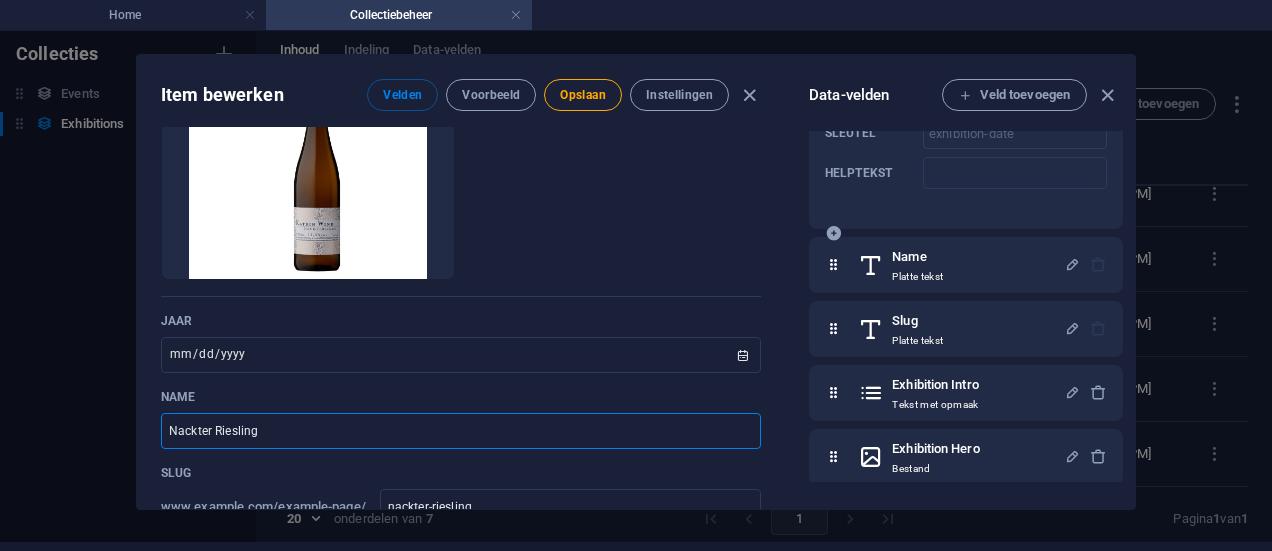 type on "Nackter Riesling" 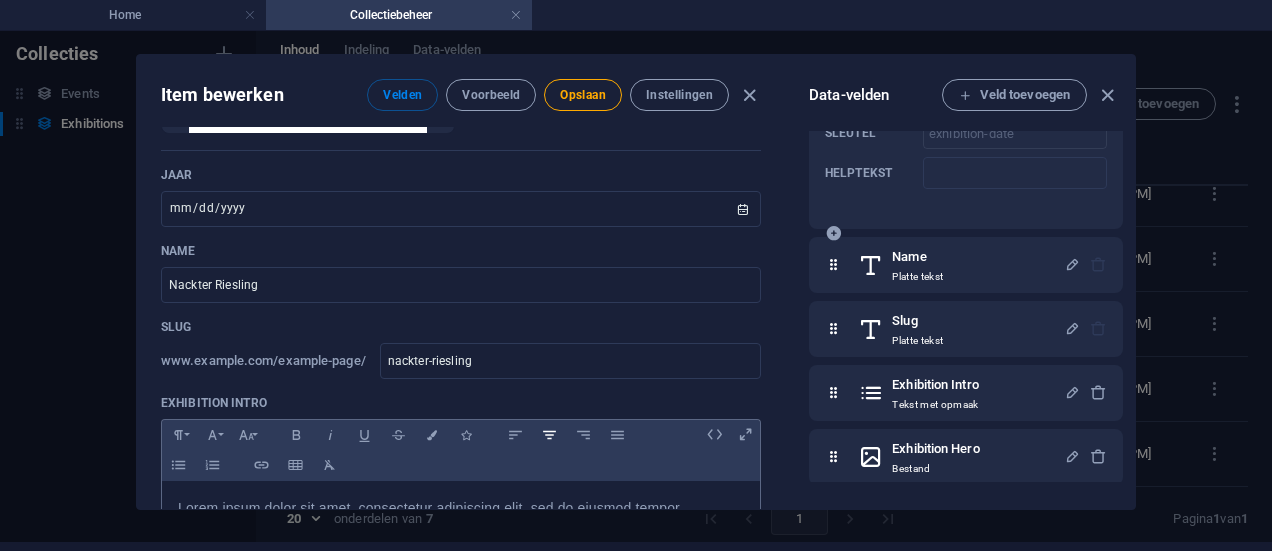 scroll, scrollTop: 433, scrollLeft: 0, axis: vertical 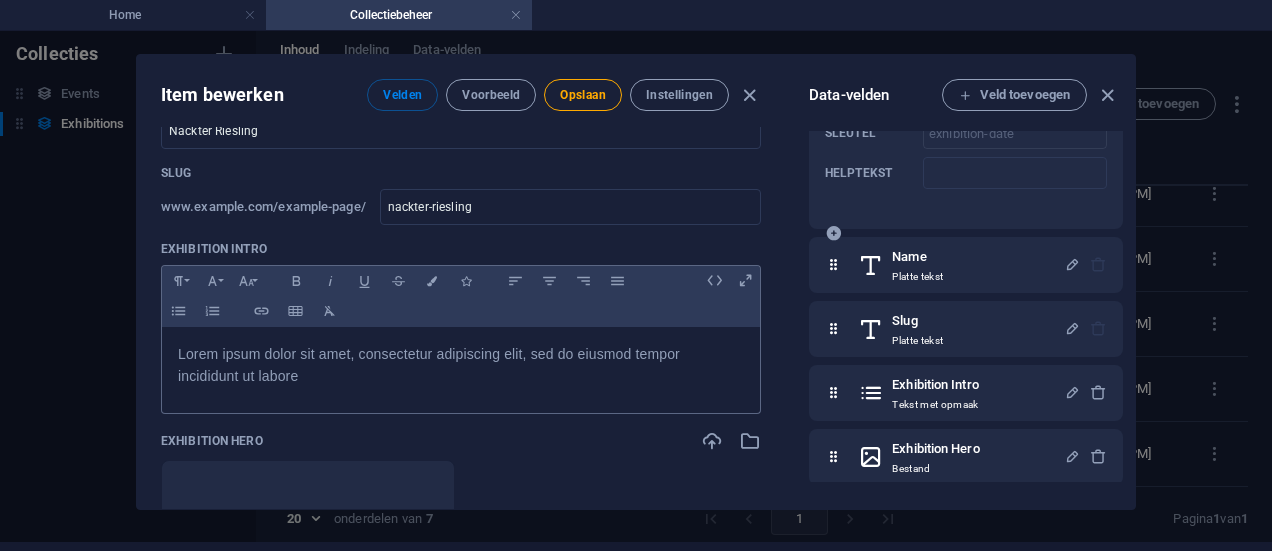 click on "Lorem ipsum dolor sit amet, consectetur adipiscing elit, sed do eiusmod tempor incididunt ut labore" at bounding box center [429, 365] 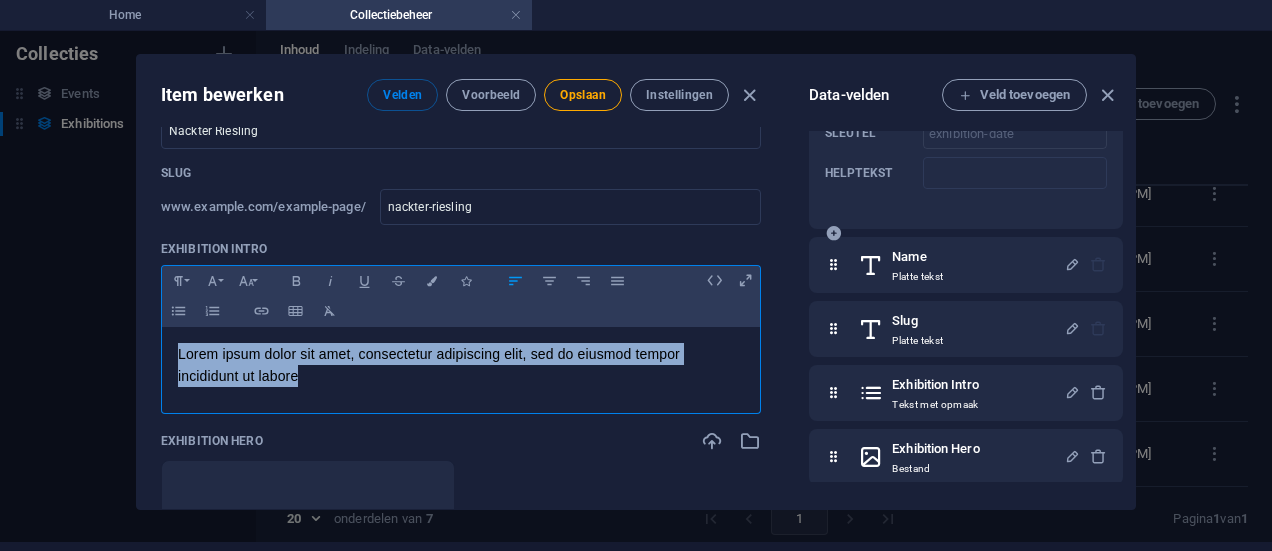 drag, startPoint x: 333, startPoint y: 375, endPoint x: 152, endPoint y: 349, distance: 182.85786 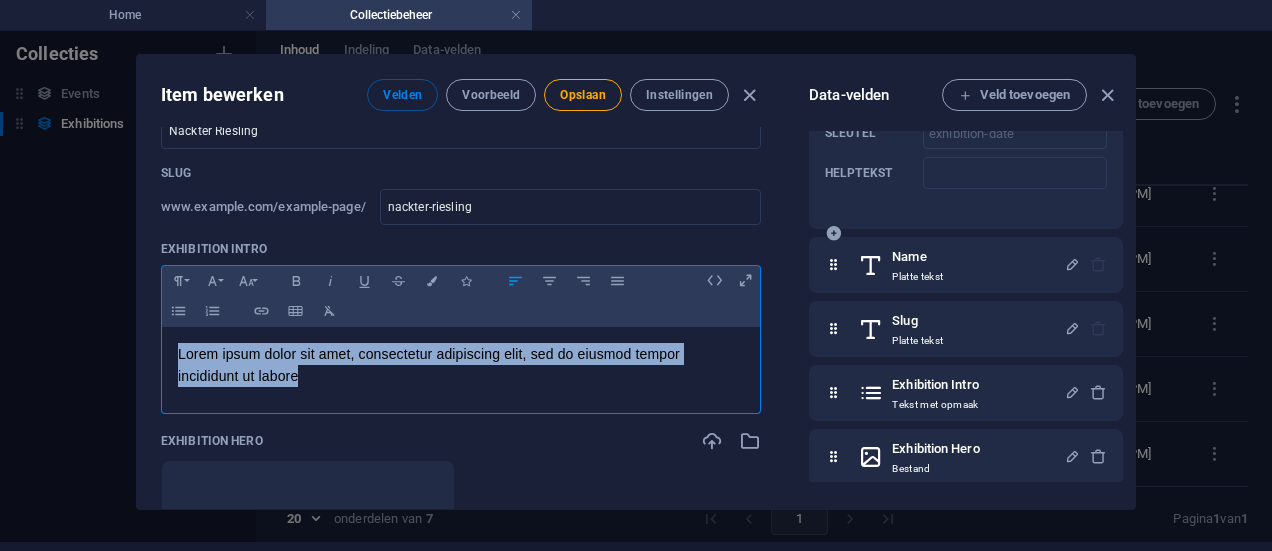 type 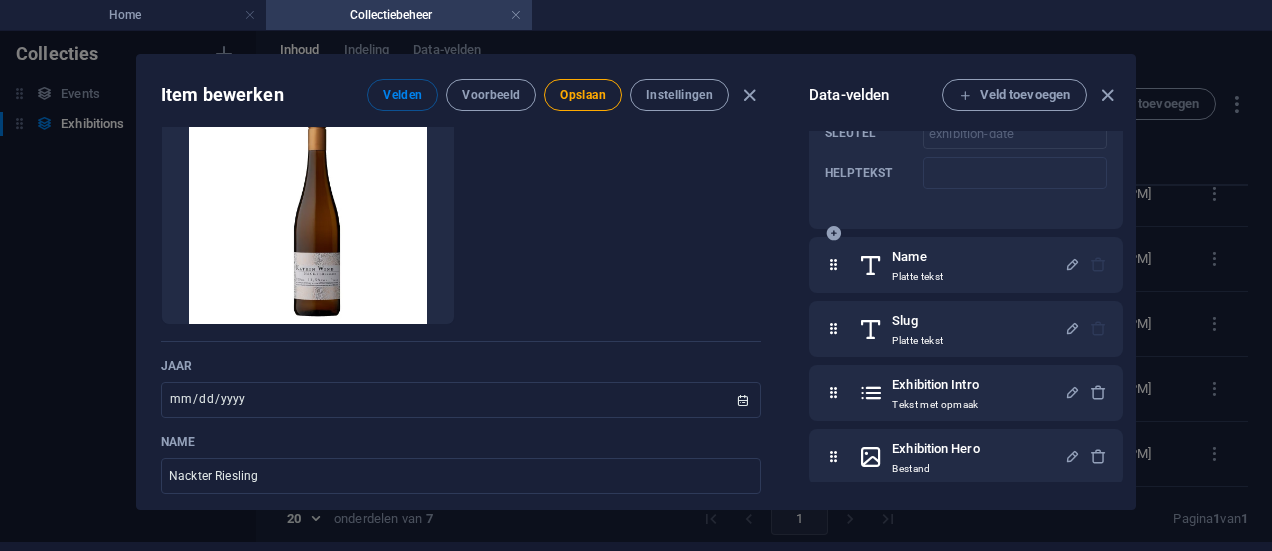 scroll, scrollTop: 0, scrollLeft: 0, axis: both 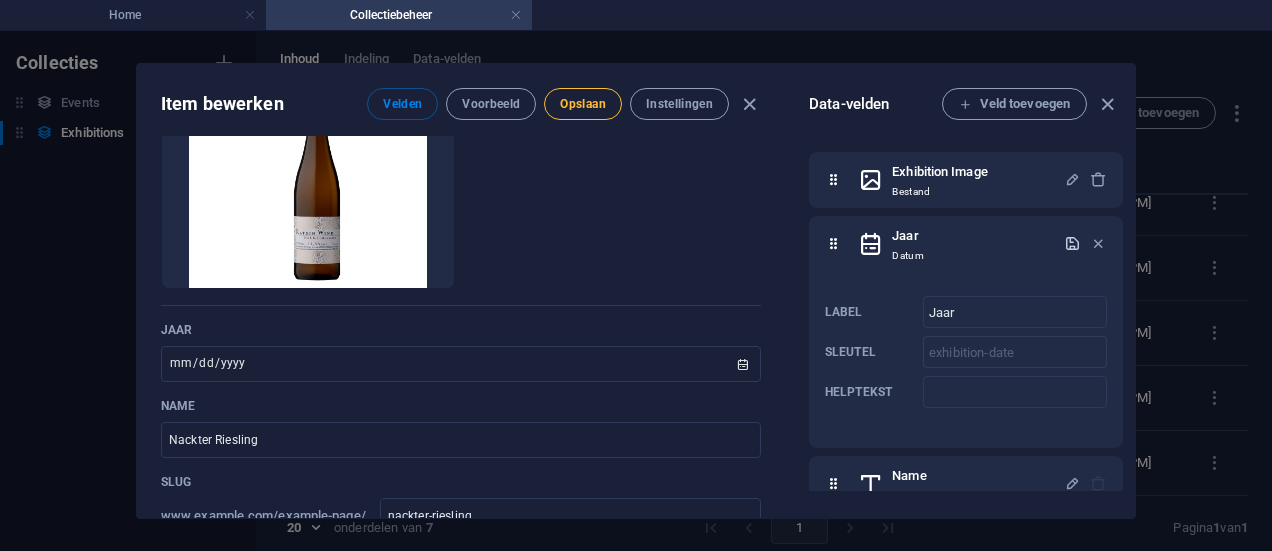 click on "Opslaan" at bounding box center (582, 104) 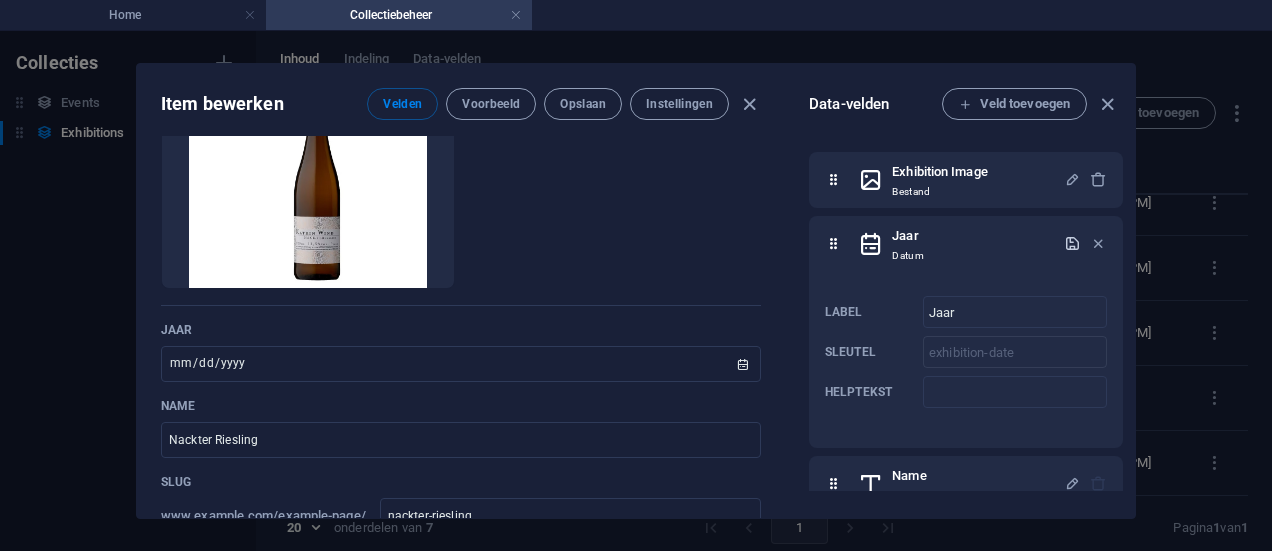 click at bounding box center (871, 244) 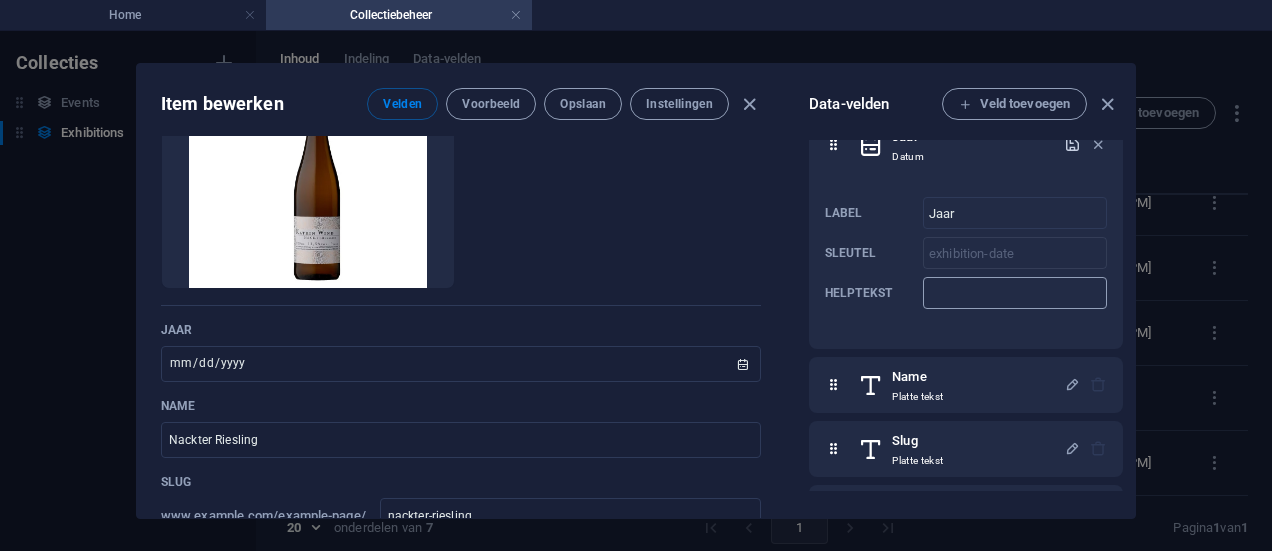 scroll, scrollTop: 100, scrollLeft: 0, axis: vertical 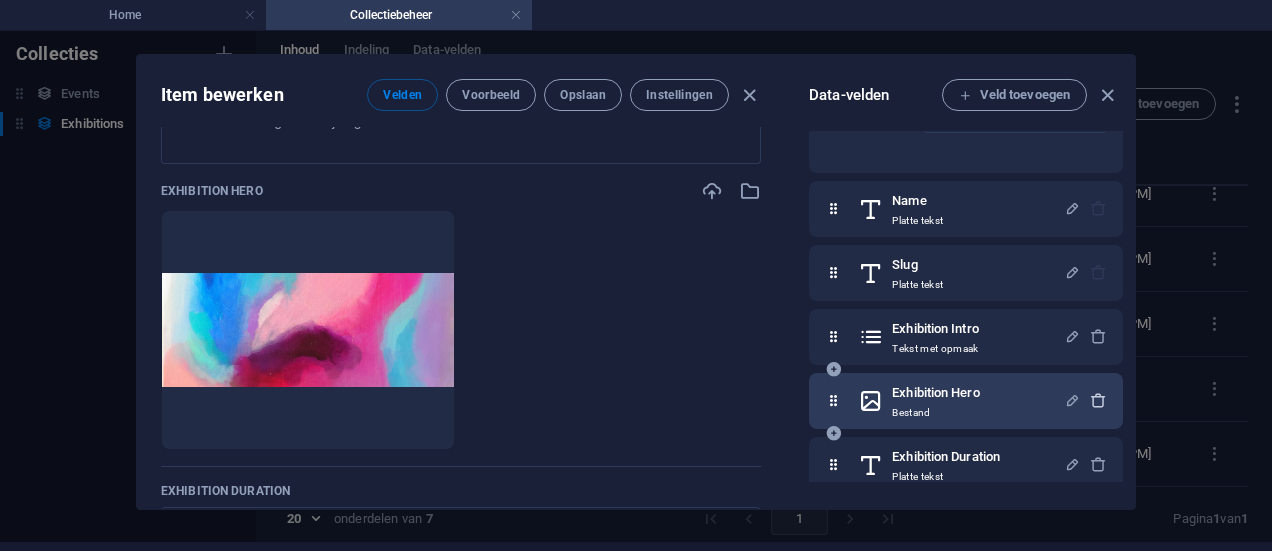 click at bounding box center (1098, 400) 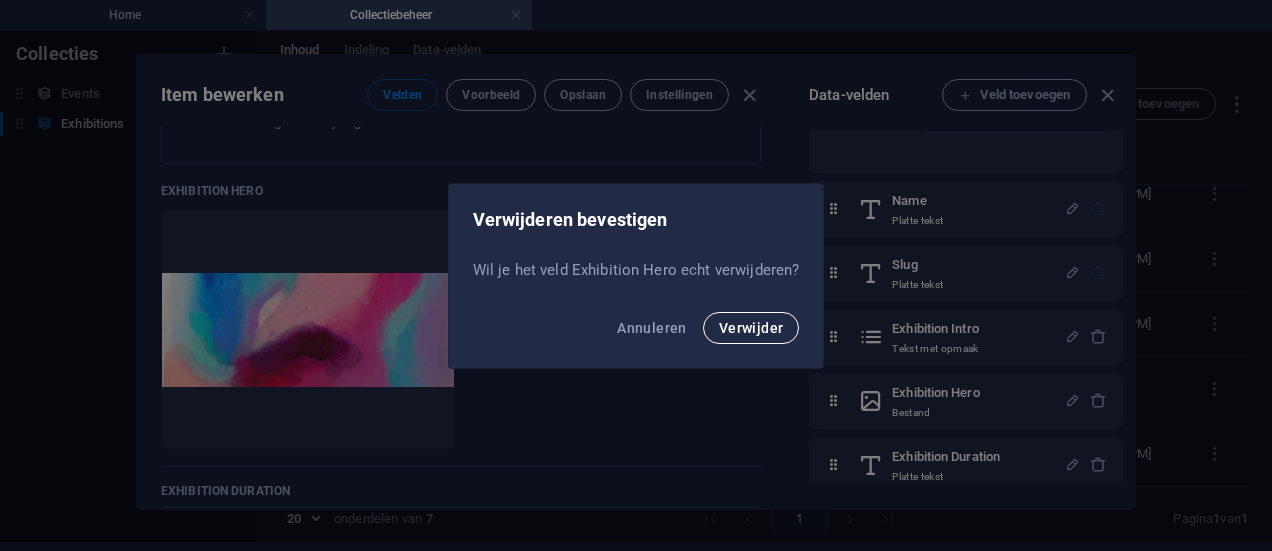 click on "Verwijder" at bounding box center (751, 328) 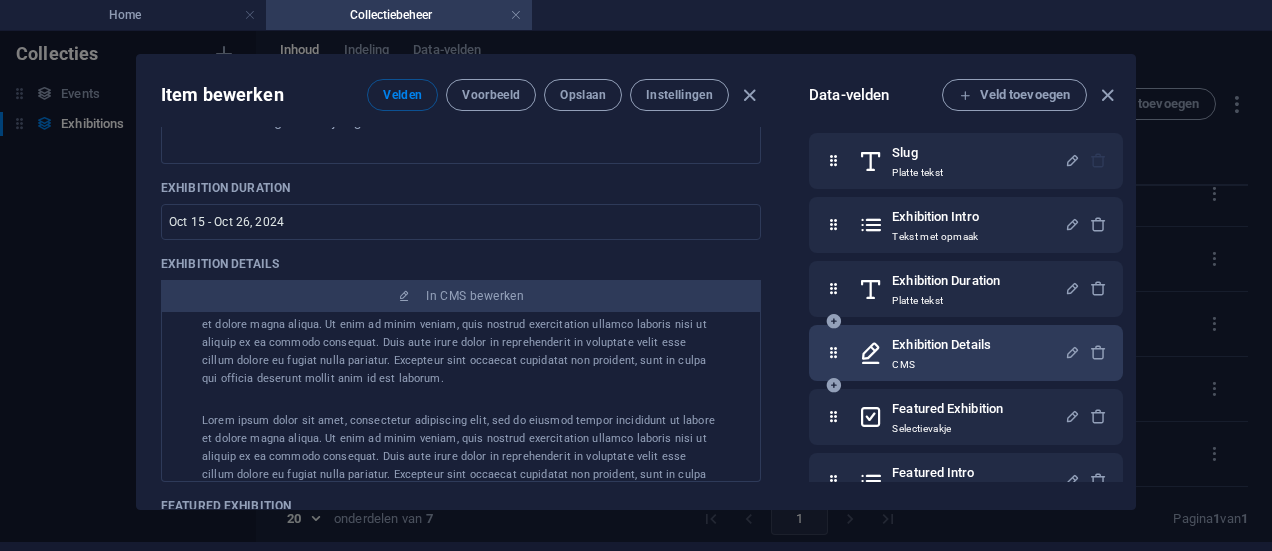 scroll, scrollTop: 209, scrollLeft: 0, axis: vertical 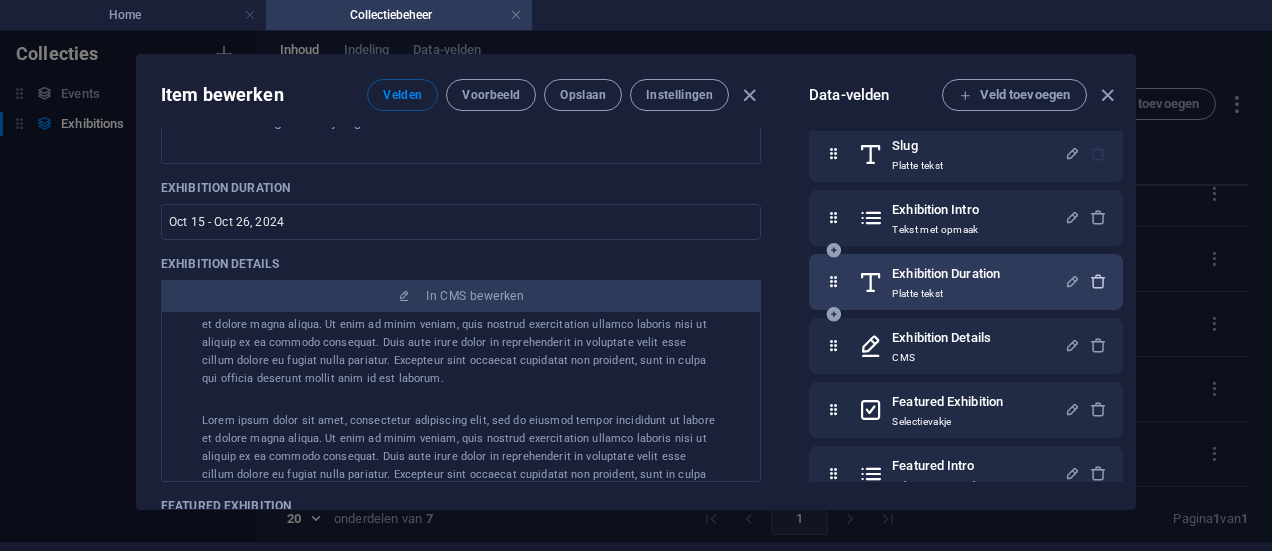click at bounding box center [1098, 281] 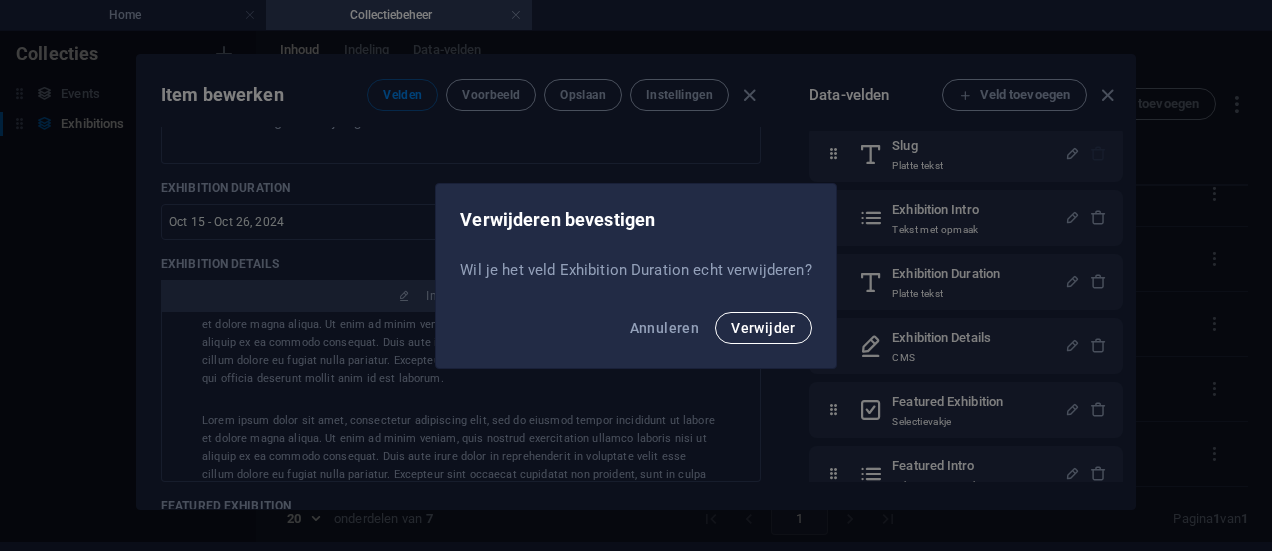click on "Verwijder" at bounding box center [763, 328] 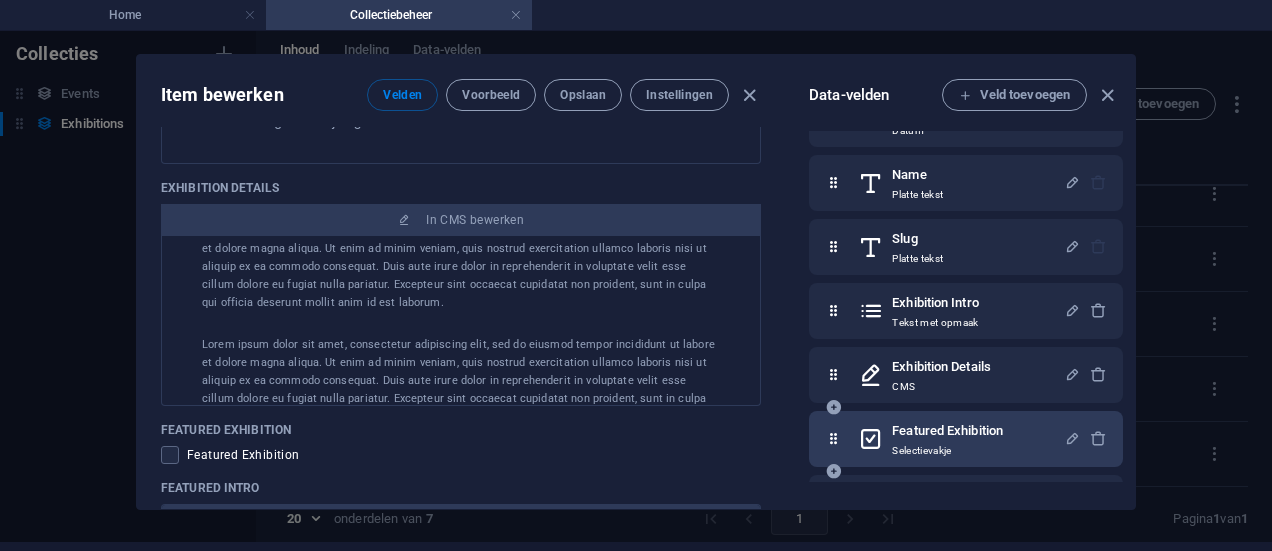 scroll, scrollTop: 173, scrollLeft: 0, axis: vertical 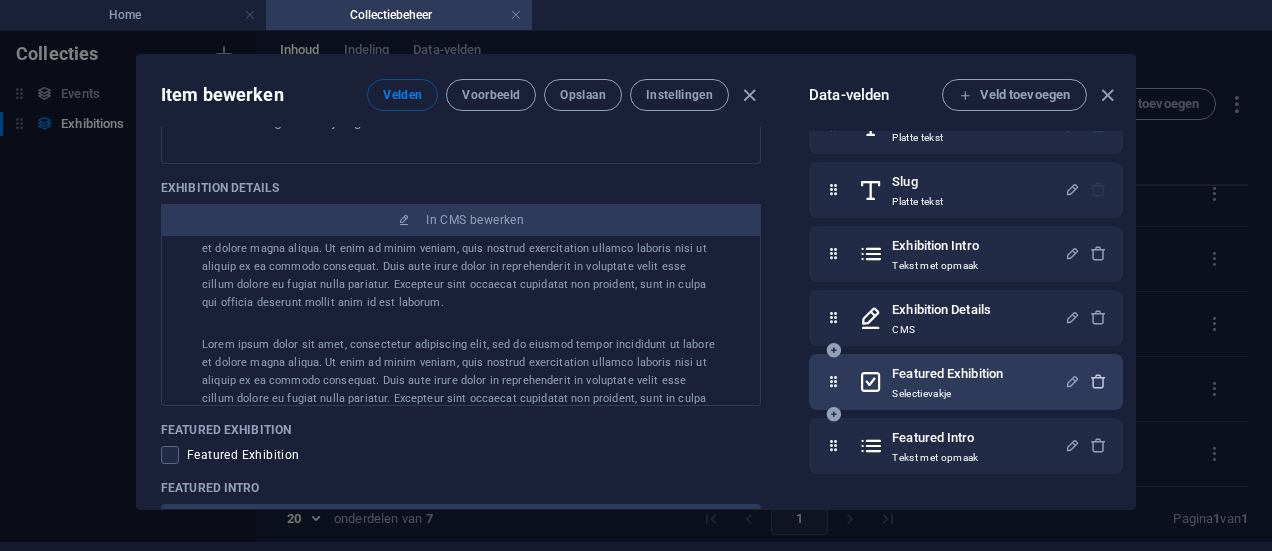 click at bounding box center [1098, 381] 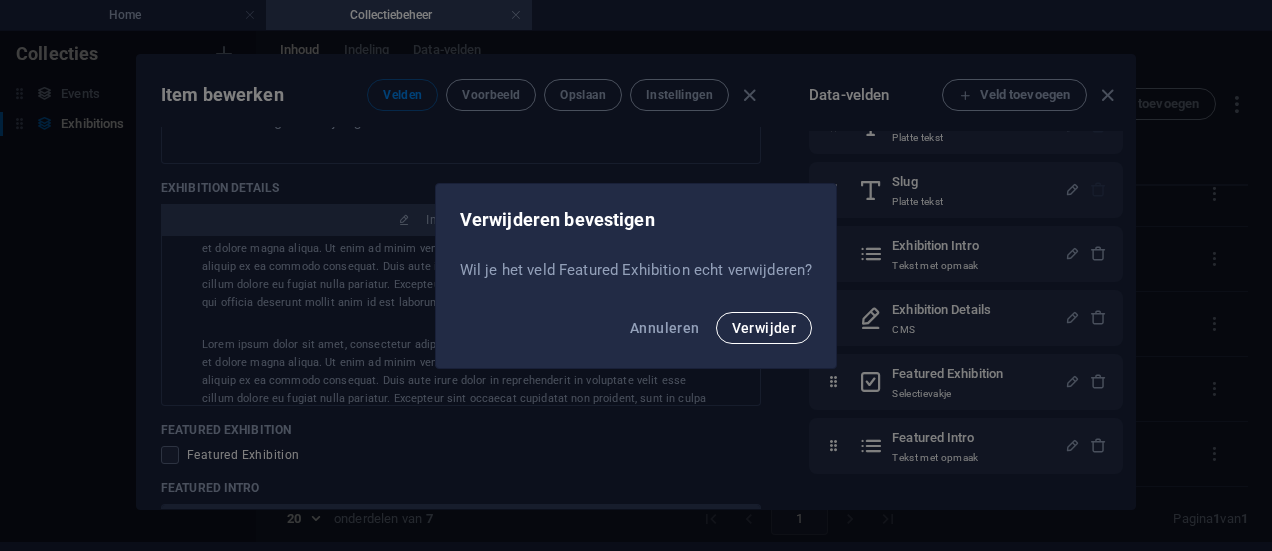 click on "Verwijder" at bounding box center (764, 328) 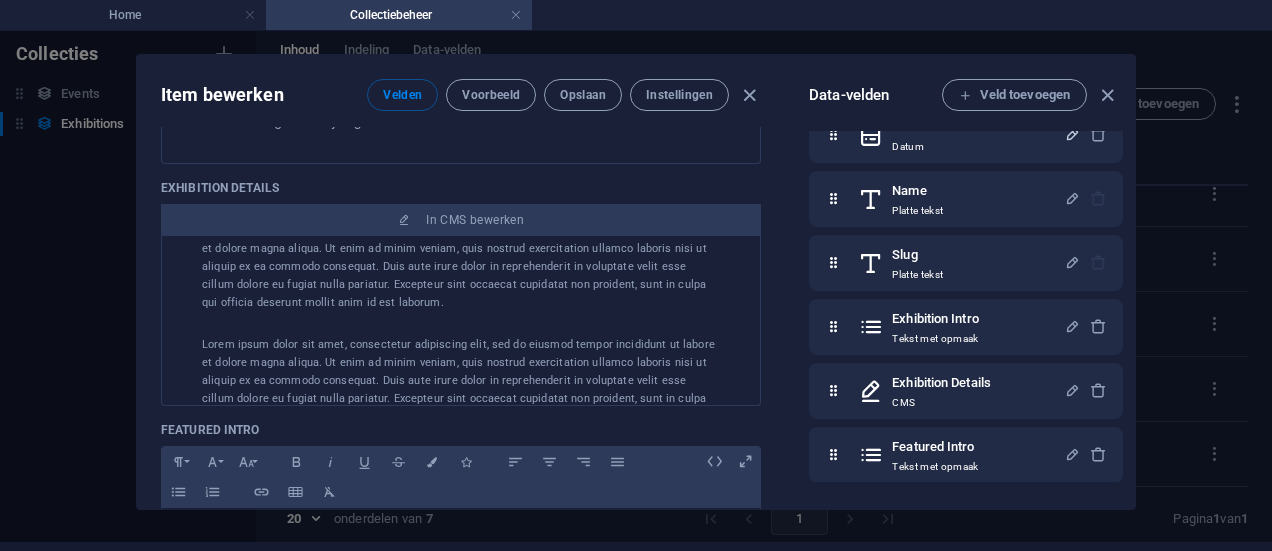 scroll, scrollTop: 109, scrollLeft: 0, axis: vertical 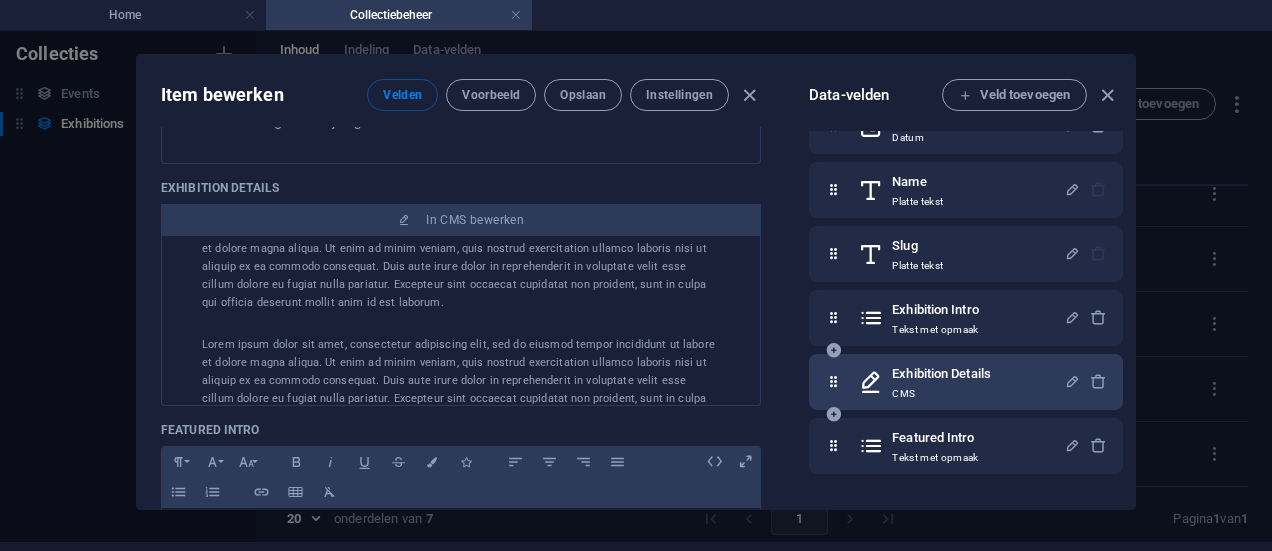 click on "Exhibition Details CMS" at bounding box center (961, 382) 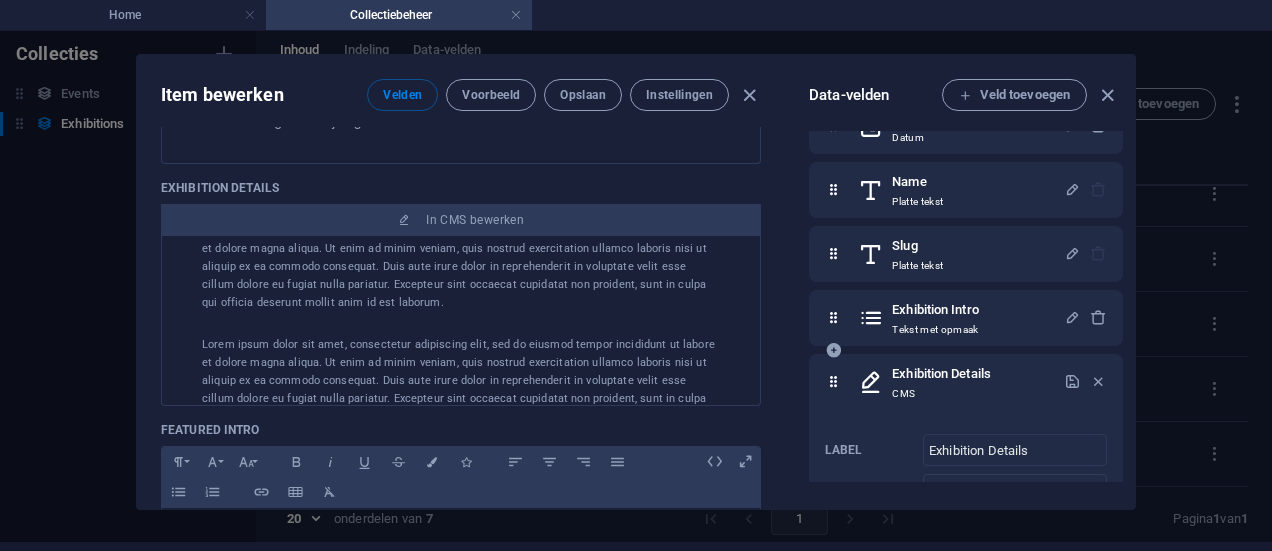 click on "Exhibition Details CMS" at bounding box center [961, 382] 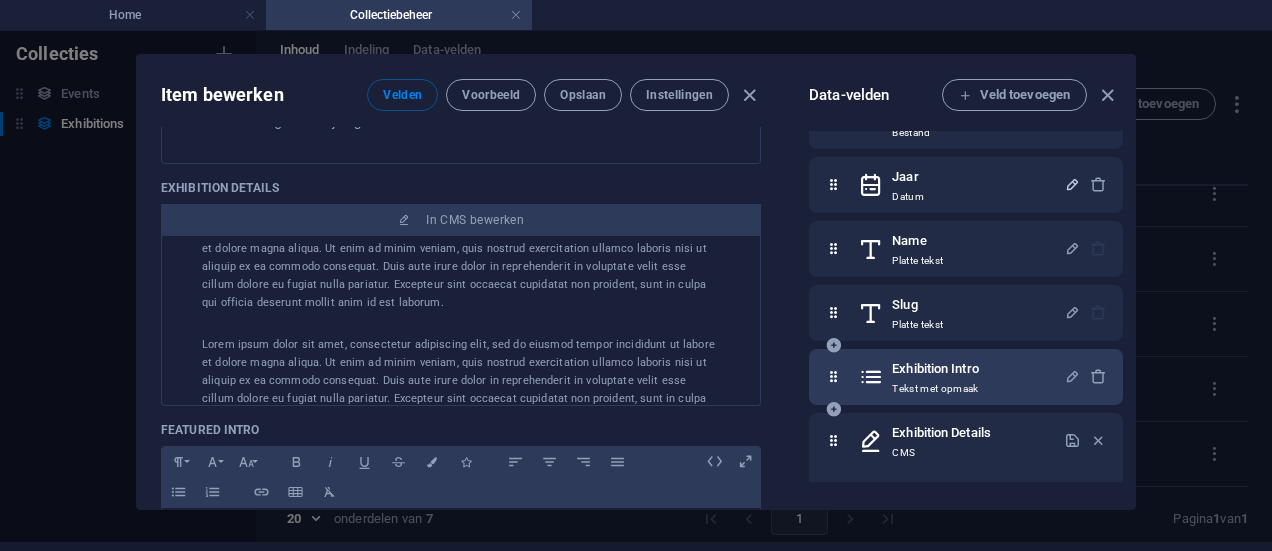 scroll, scrollTop: 42, scrollLeft: 0, axis: vertical 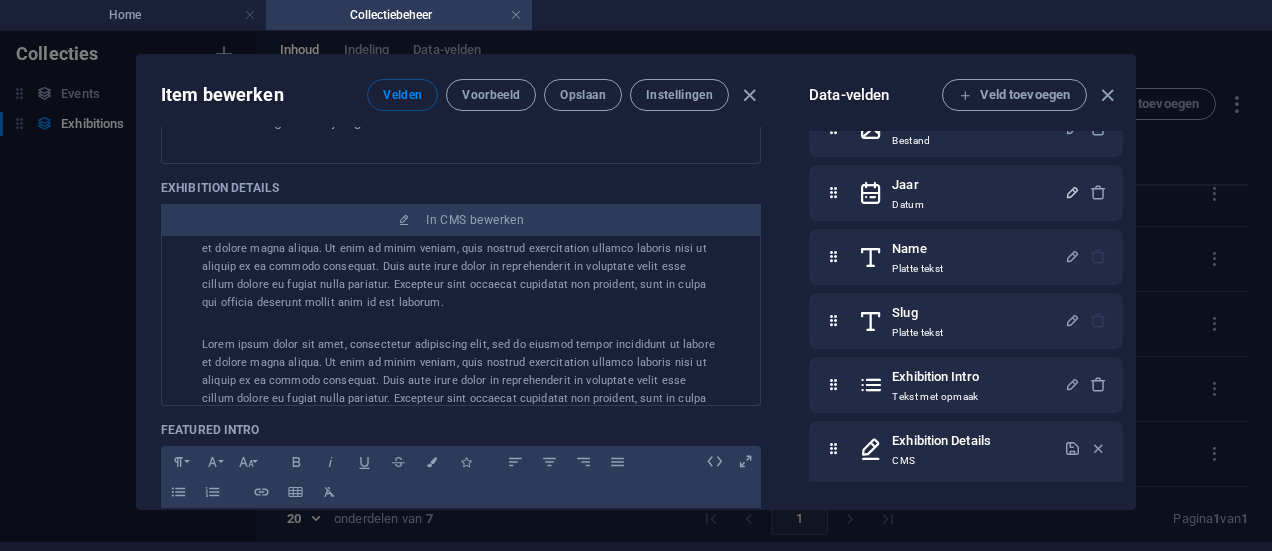 click on "Lorem ipsum dolor sit amet, consectetur adipiscing elit, sed do eiusmod tempor incididunt ut labore et dolore magna aliqua. Ut enim ad minim veniam, quis nostrud exercitation ullamco laboris nisi ut aliquip ex ea commodo consequat. Duis aute irure dolor in reprehenderit in voluptate velit esse cillum dolore eu fugiat nulla pariatur. Excepteur sint occaecat cupidatat non proident, sunt in culpa qui officia deserunt mollit anim id est laborum." at bounding box center (461, 267) 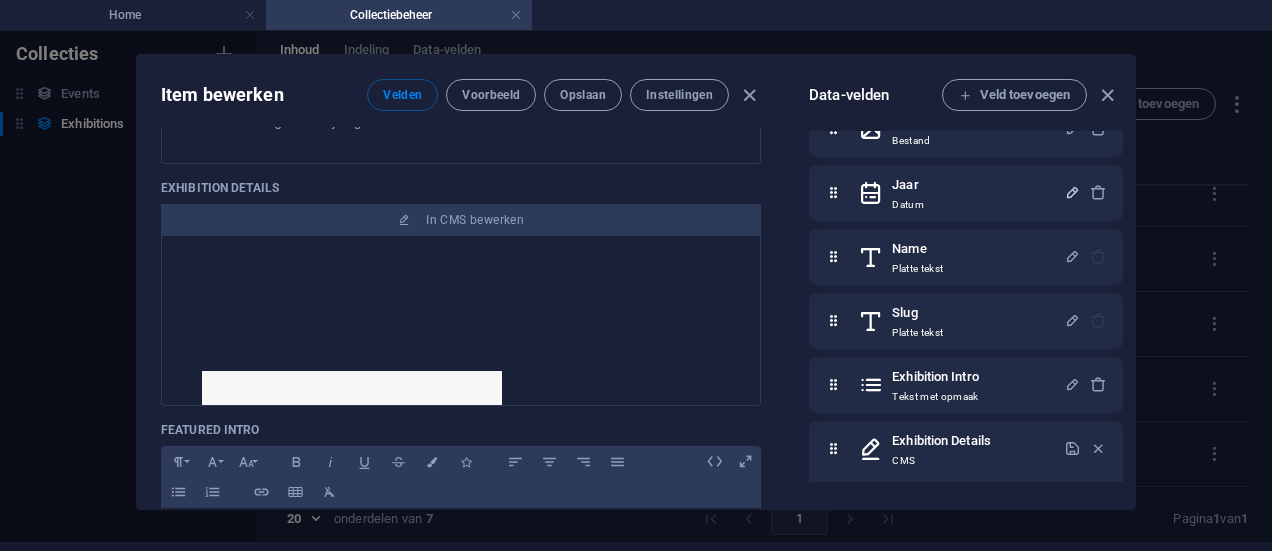 scroll, scrollTop: 0, scrollLeft: 0, axis: both 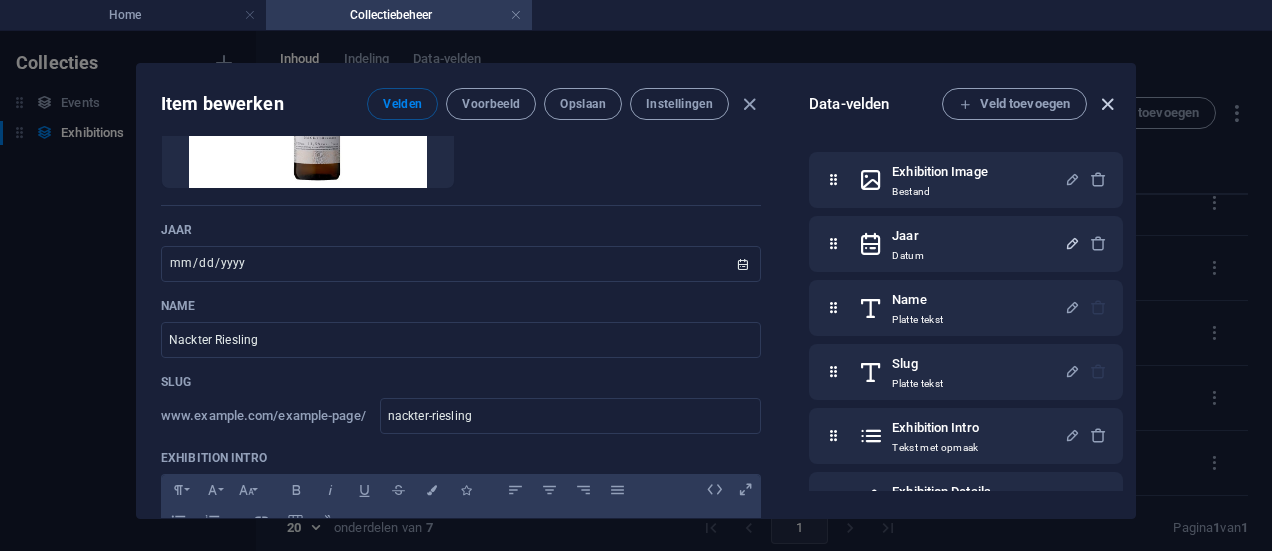 click at bounding box center (1107, 104) 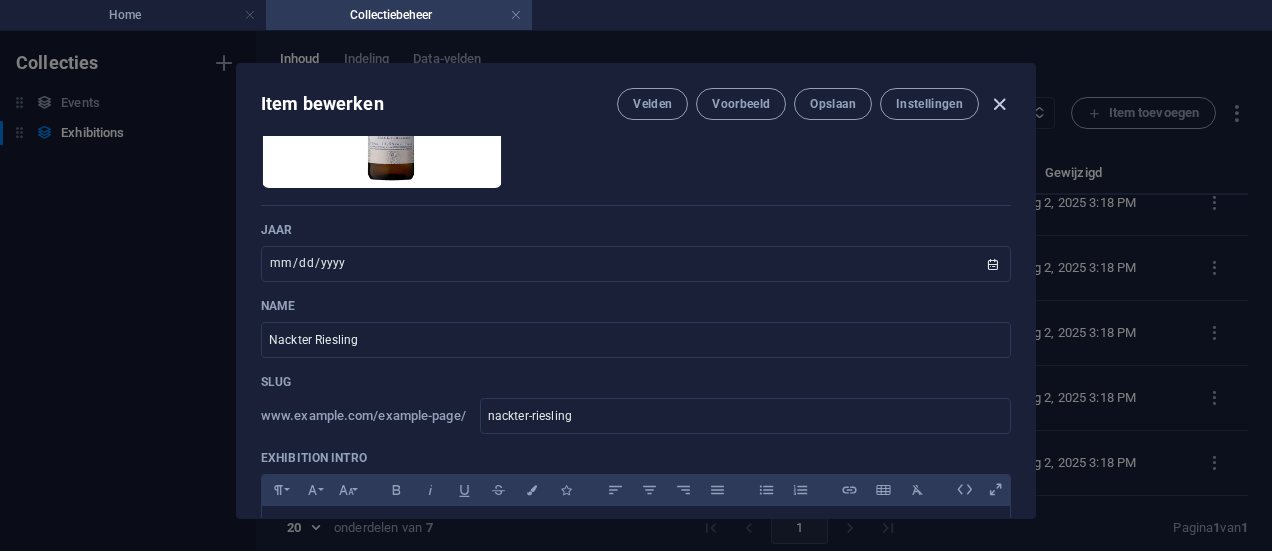 click at bounding box center (999, 104) 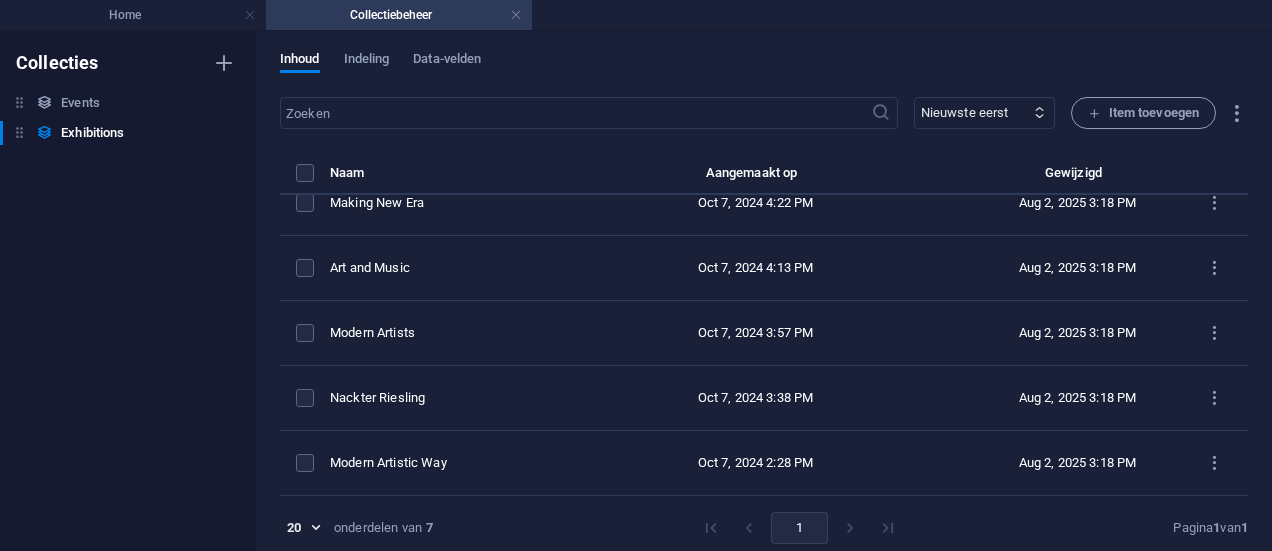 type on "2025-08-02" 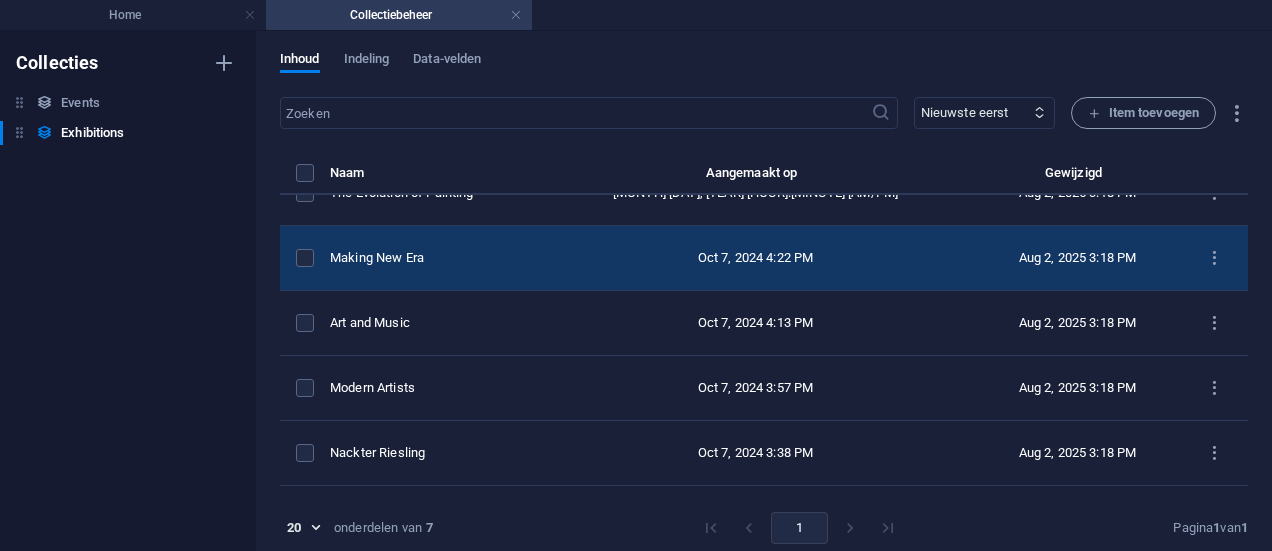 scroll, scrollTop: 0, scrollLeft: 0, axis: both 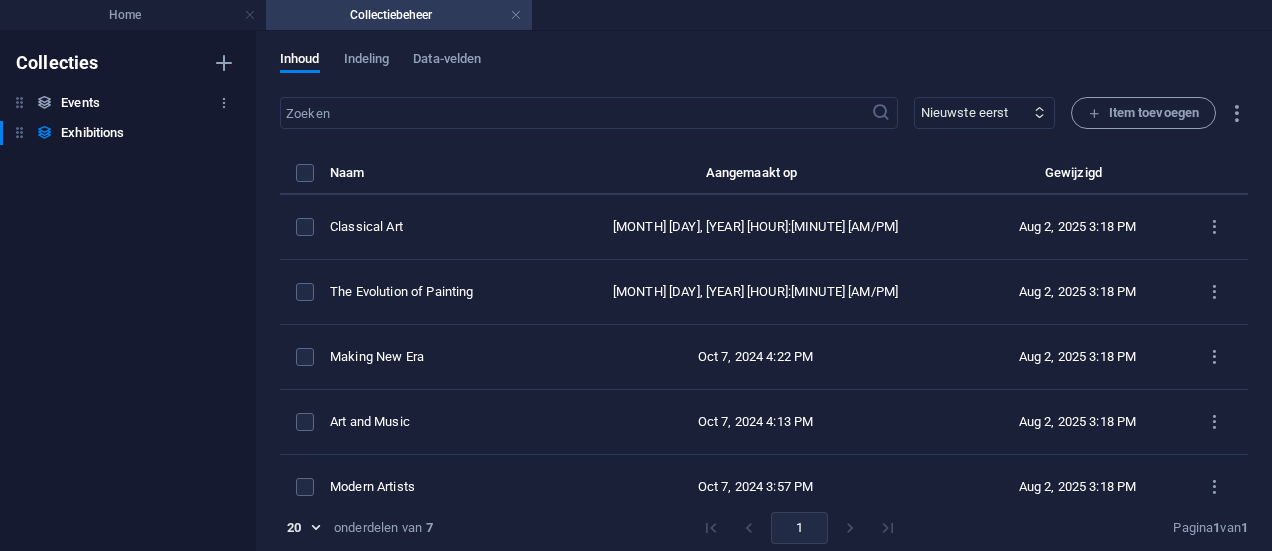 click on "Events" at bounding box center [80, 103] 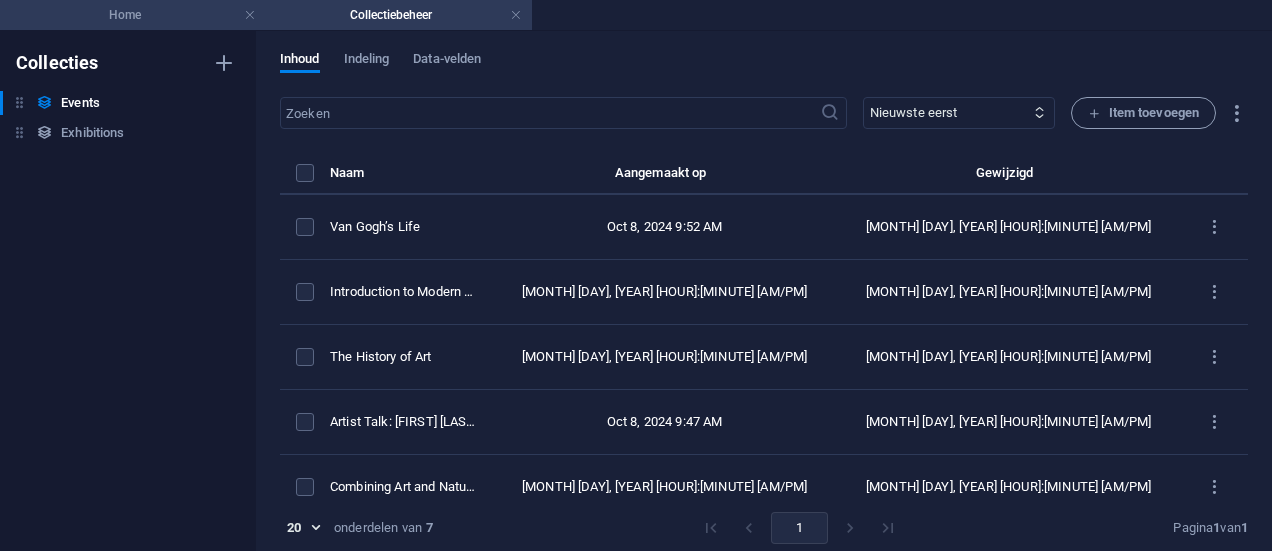 click on "Home" at bounding box center [133, 15] 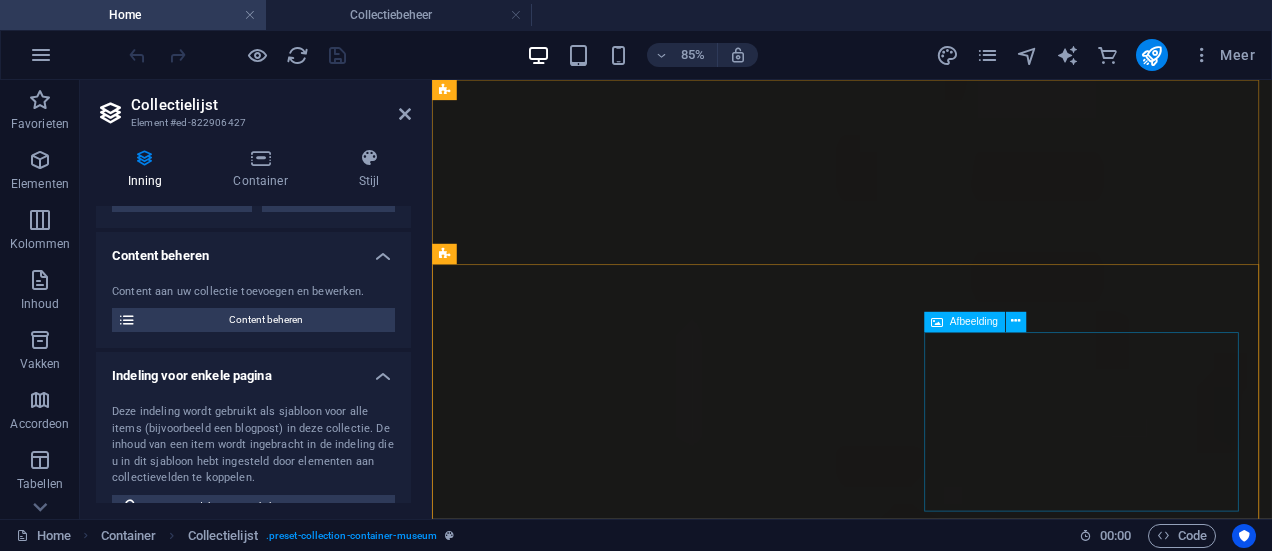 scroll, scrollTop: 0, scrollLeft: 0, axis: both 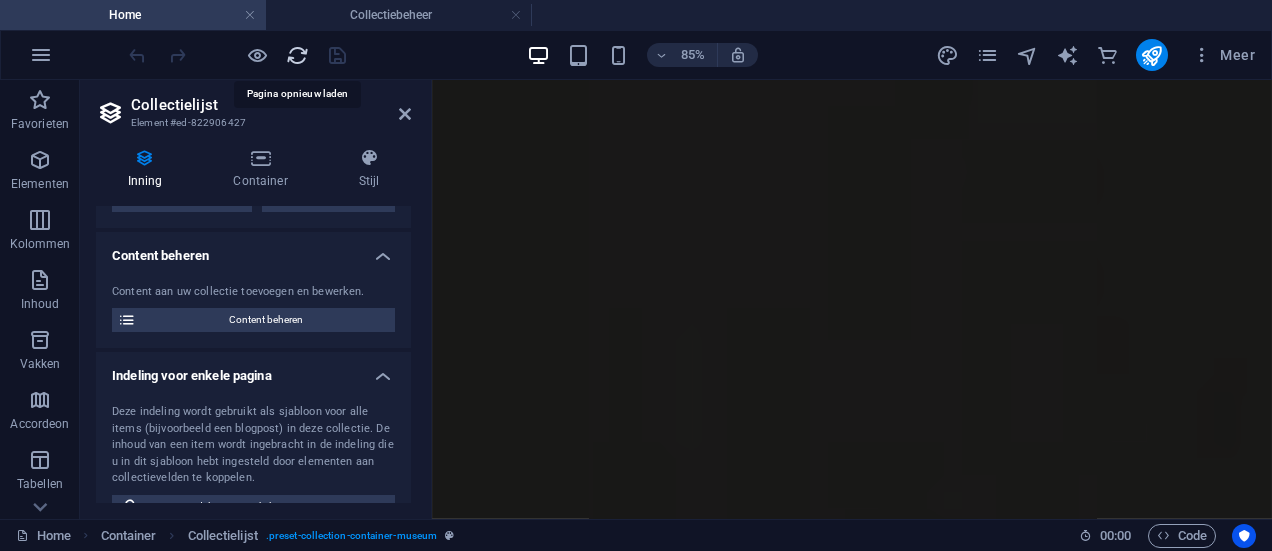 click at bounding box center (297, 55) 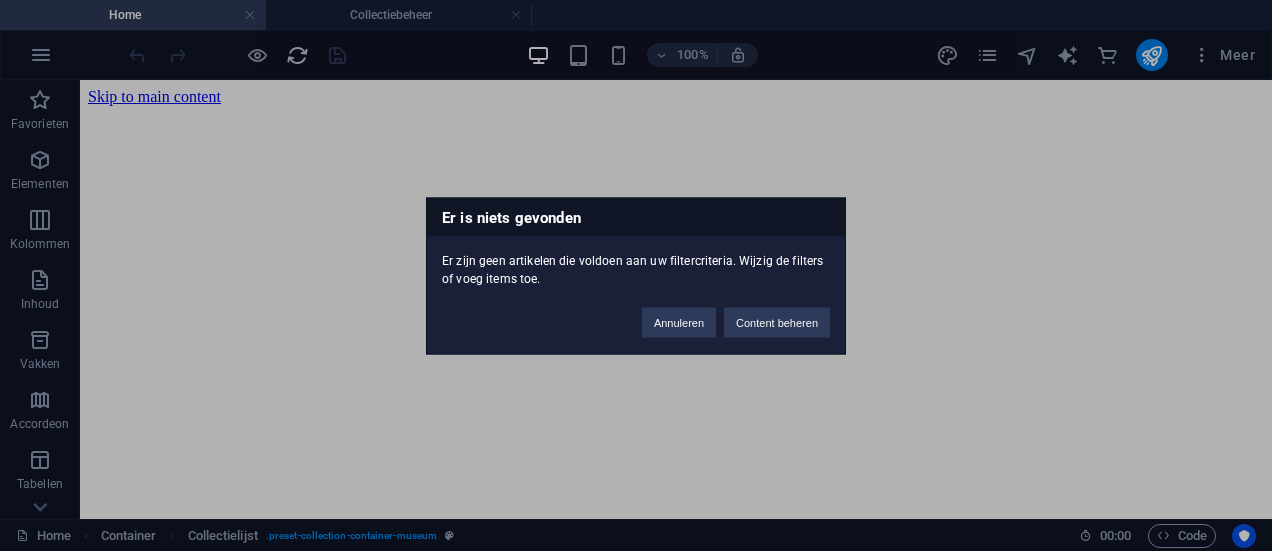 scroll, scrollTop: 0, scrollLeft: 0, axis: both 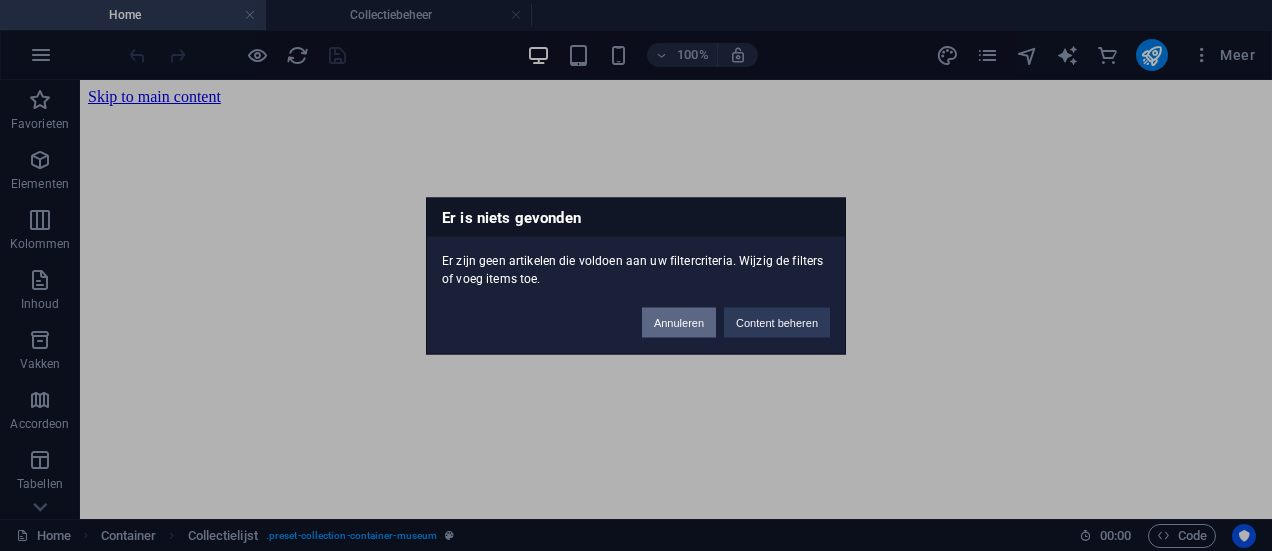 click on "Annuleren" at bounding box center [679, 322] 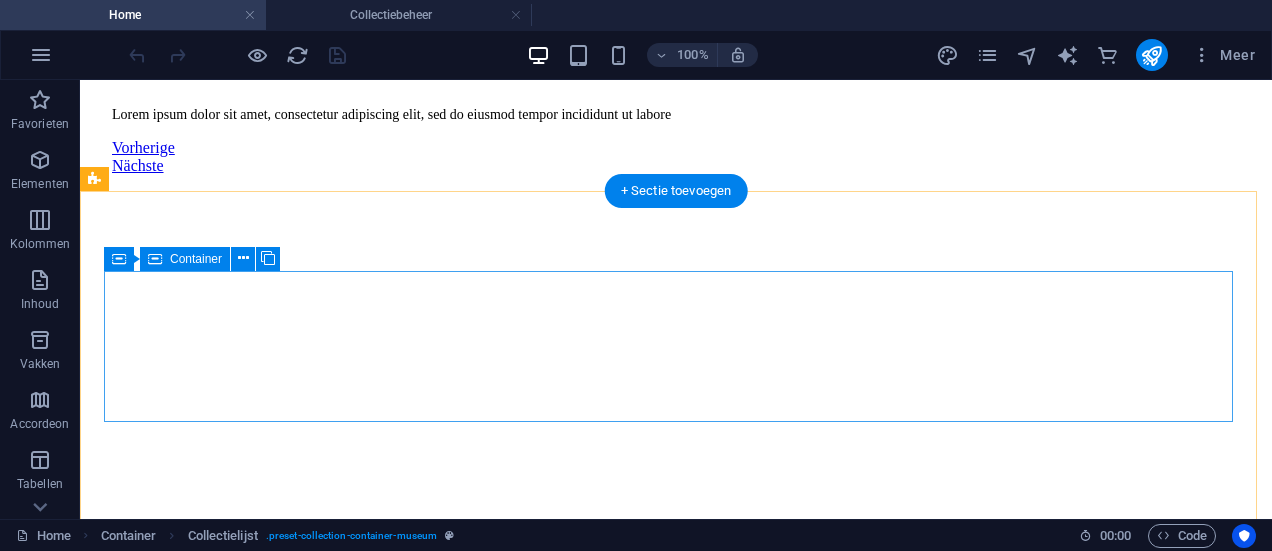 scroll, scrollTop: 2933, scrollLeft: 0, axis: vertical 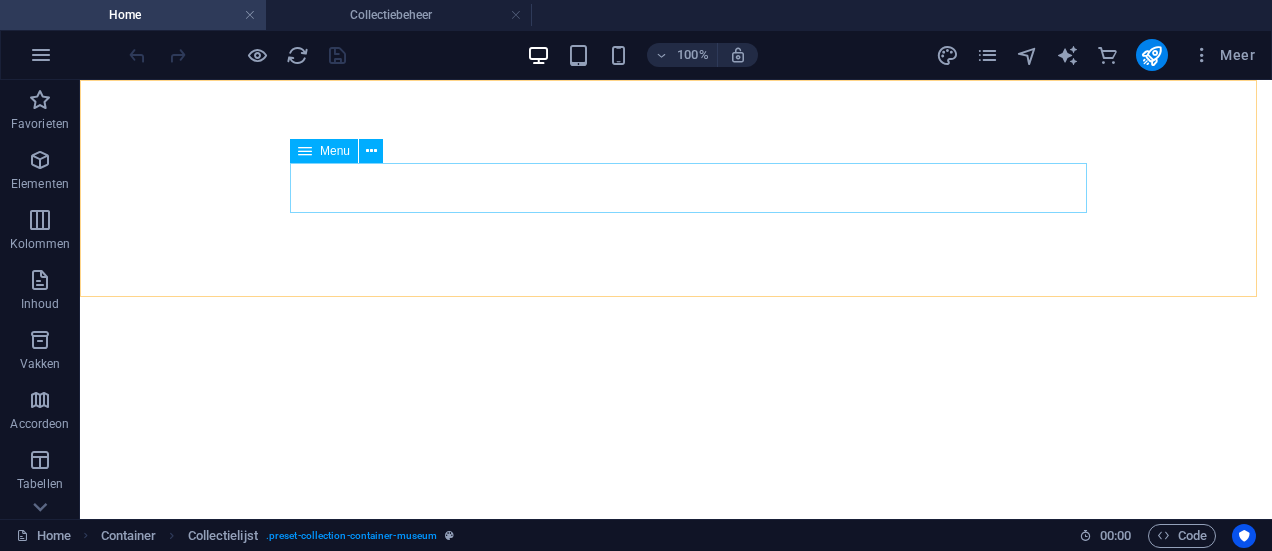 click on "Onze wijnen Events Over ons Contact" at bounding box center (676, -1972) 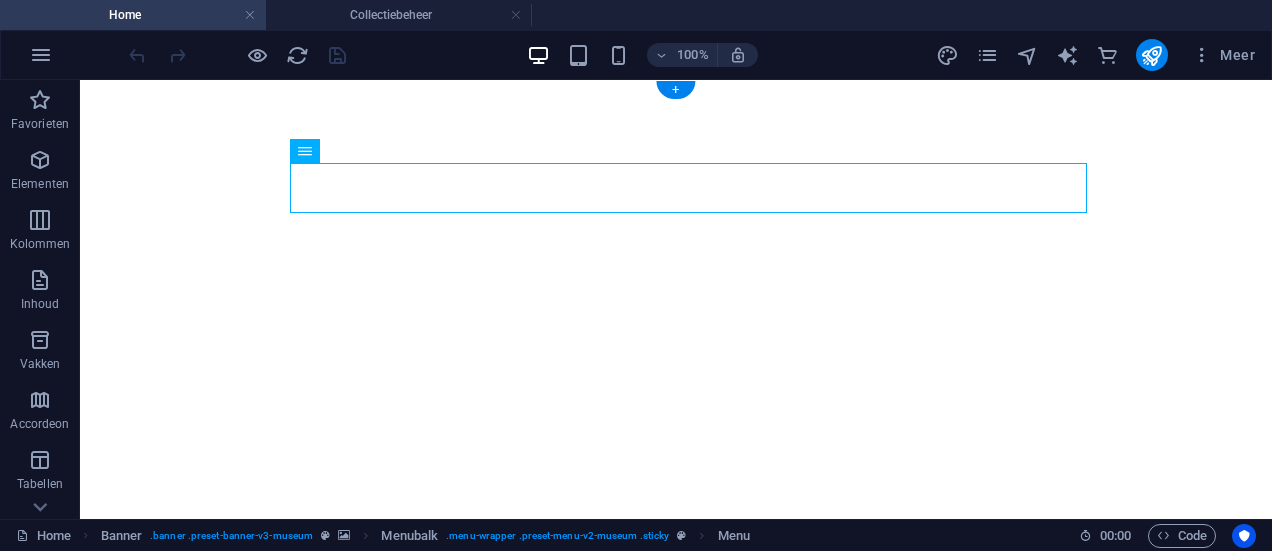 scroll, scrollTop: 0, scrollLeft: 0, axis: both 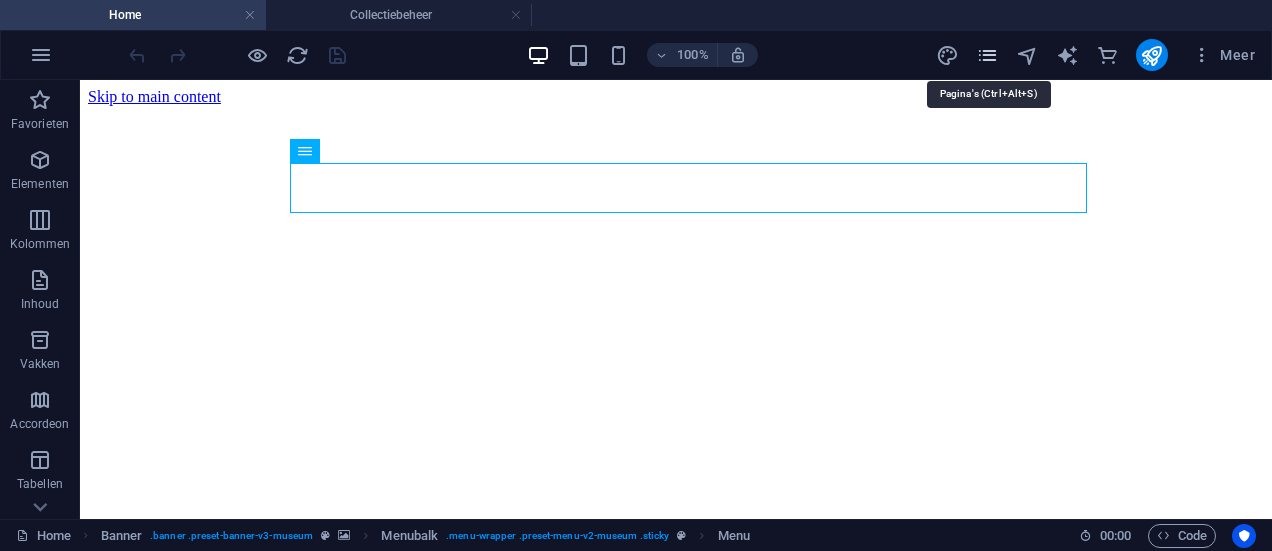 click at bounding box center [987, 55] 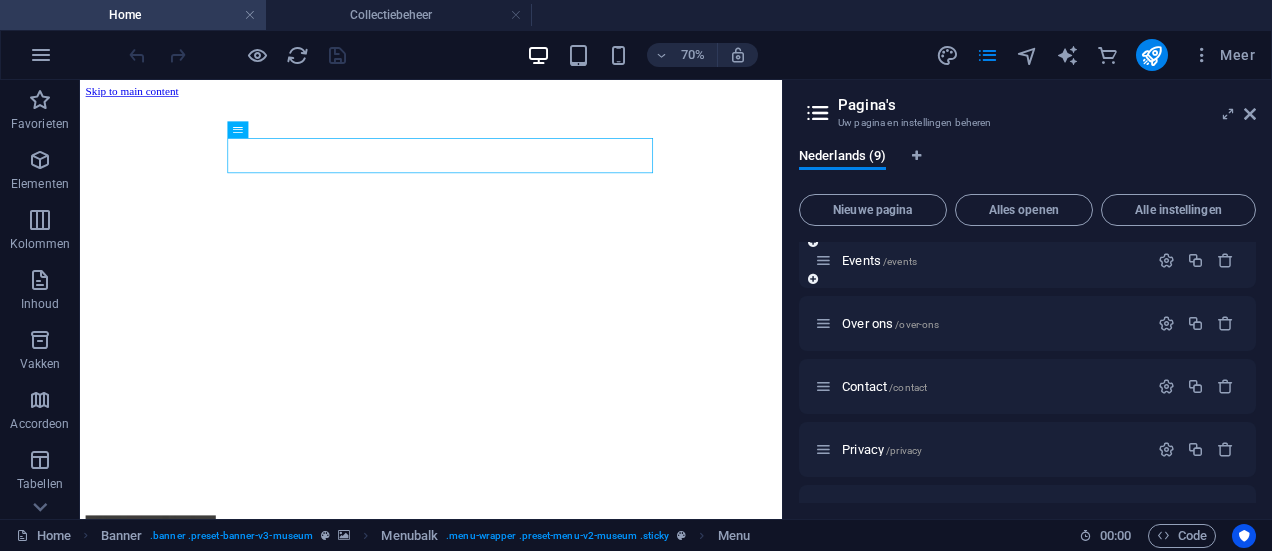 scroll, scrollTop: 166, scrollLeft: 0, axis: vertical 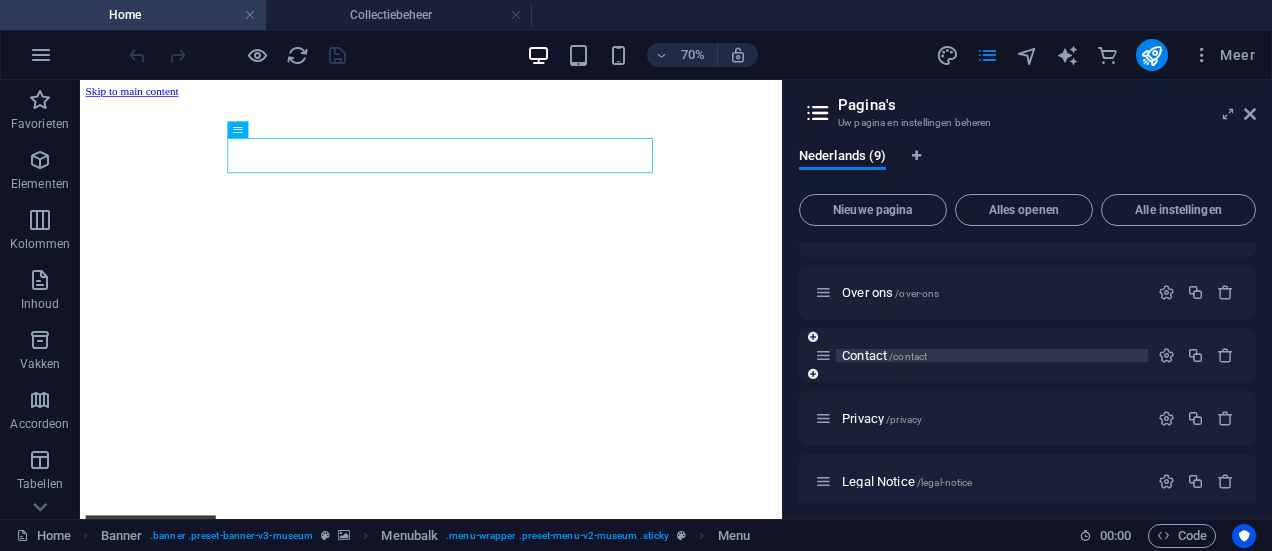 click on "/contact" at bounding box center [908, 356] 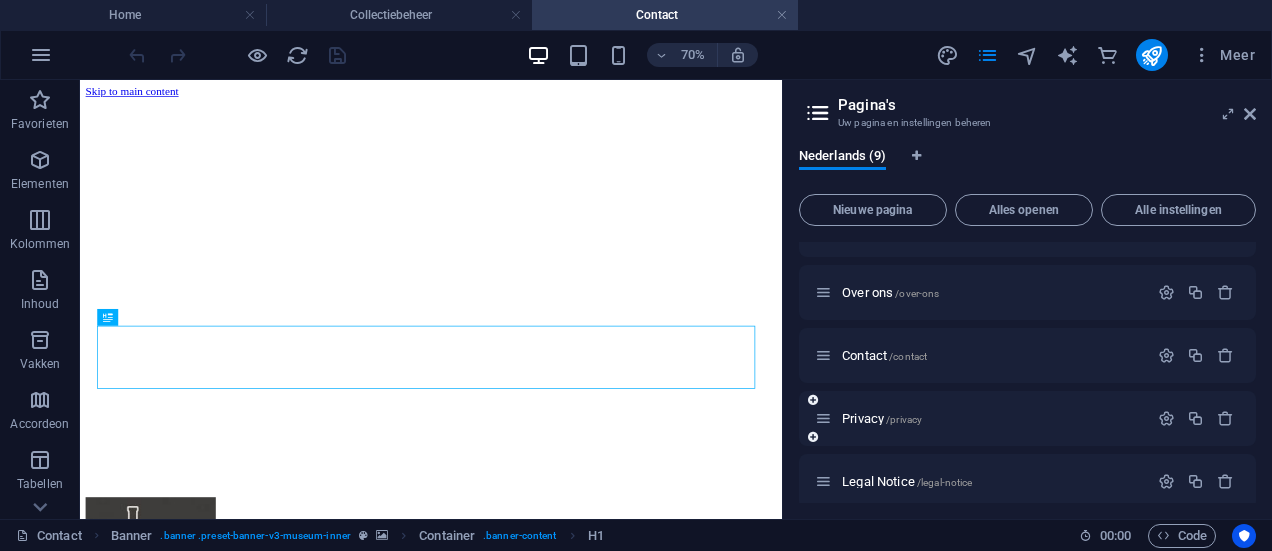 scroll, scrollTop: 0, scrollLeft: 0, axis: both 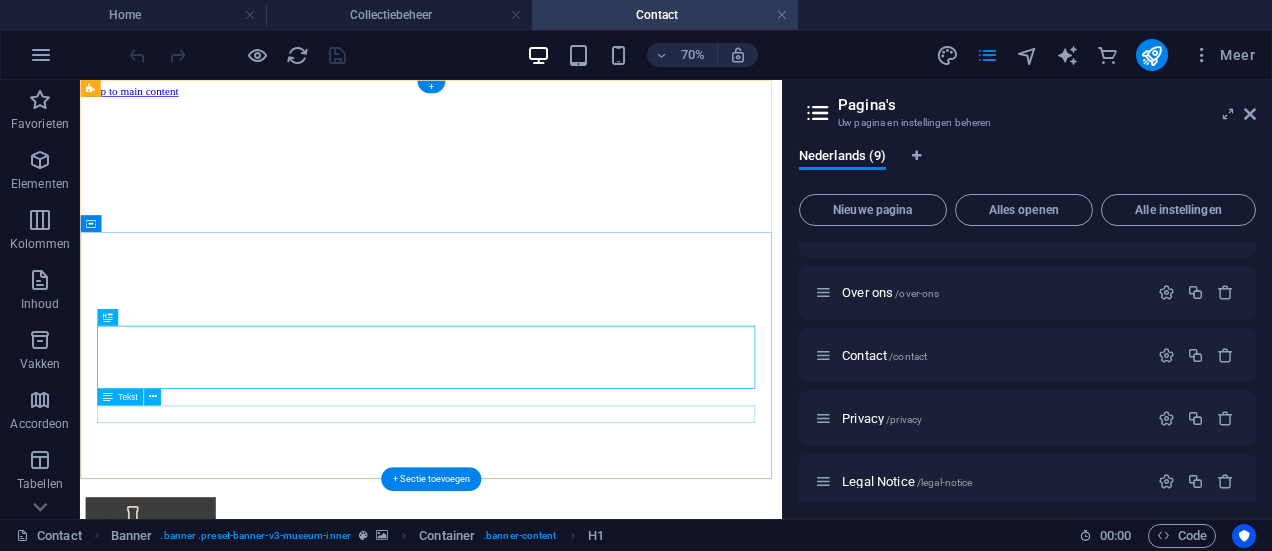 click on "[HOUR]AM-[HOUR]PM | 0123 - 456789" at bounding box center (581, 1268) 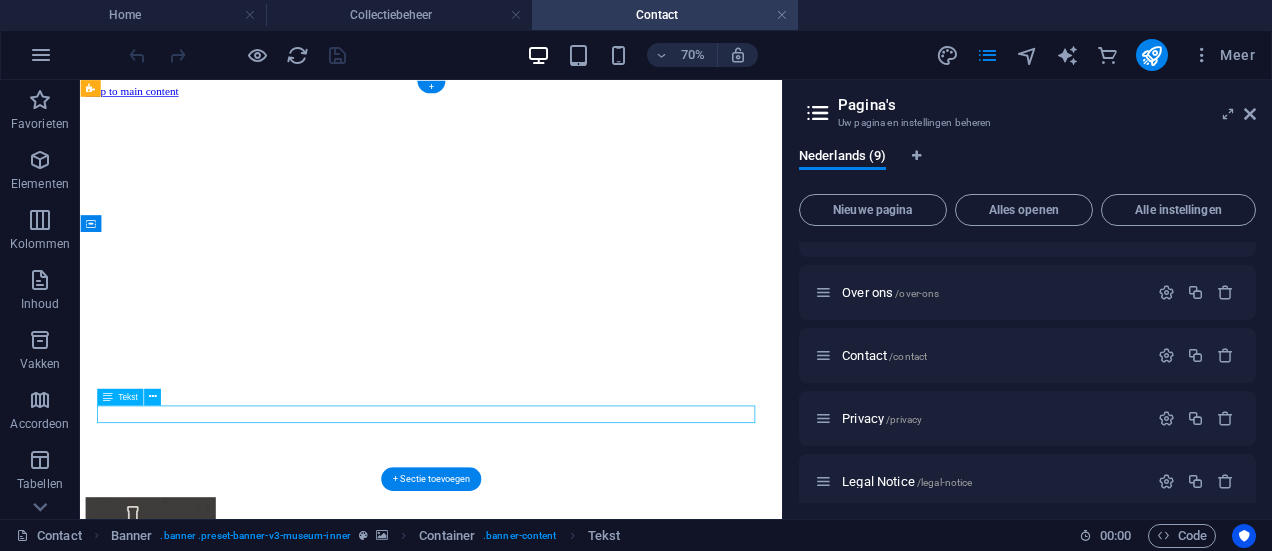 click on "[HOUR]AM-[HOUR]PM | 0123 - 456789" at bounding box center (581, 1268) 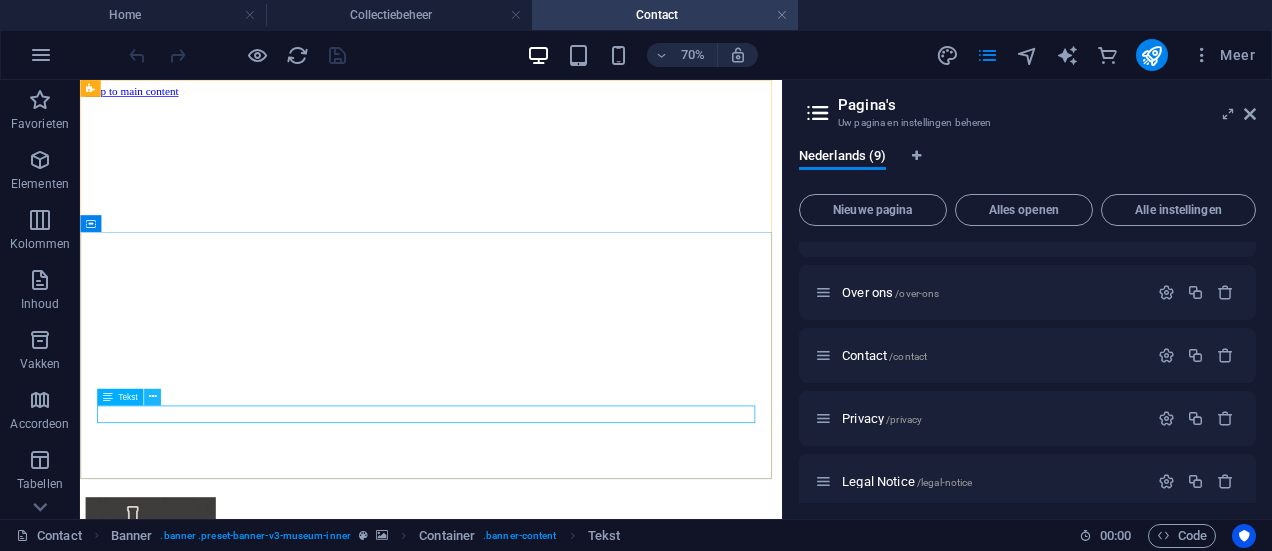 click at bounding box center (152, 397) 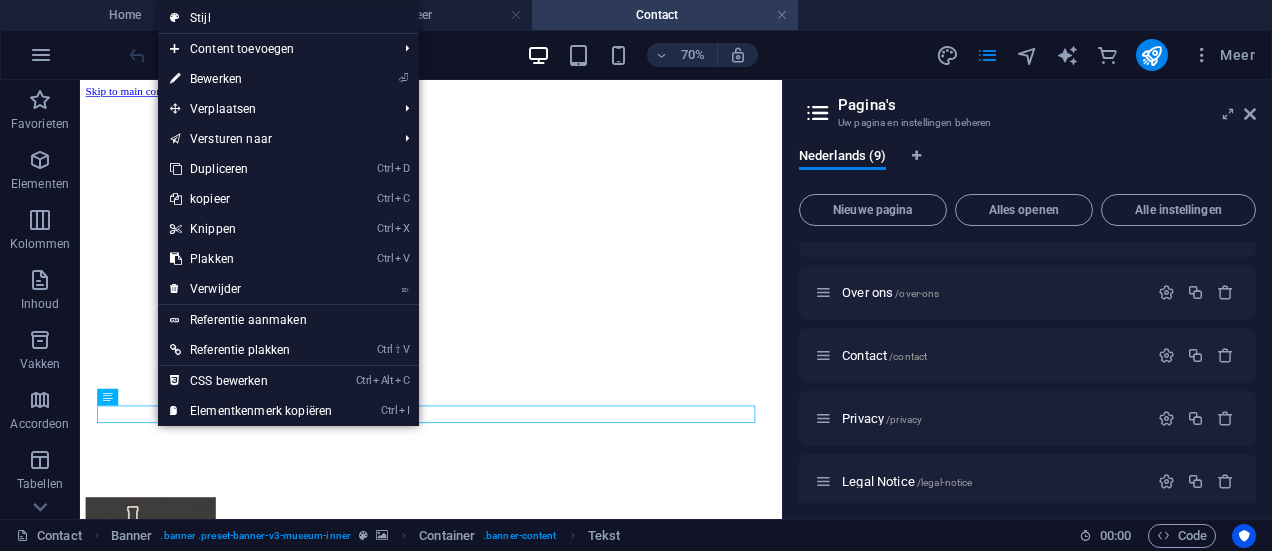 click on "⏎  Bewerken" at bounding box center [251, 79] 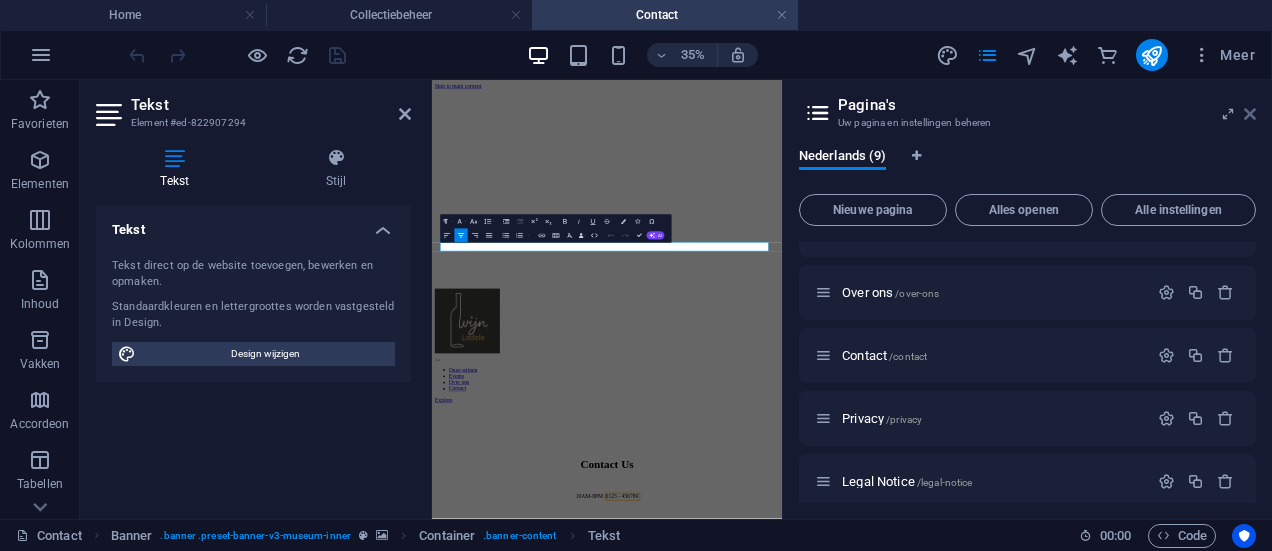click at bounding box center [1250, 114] 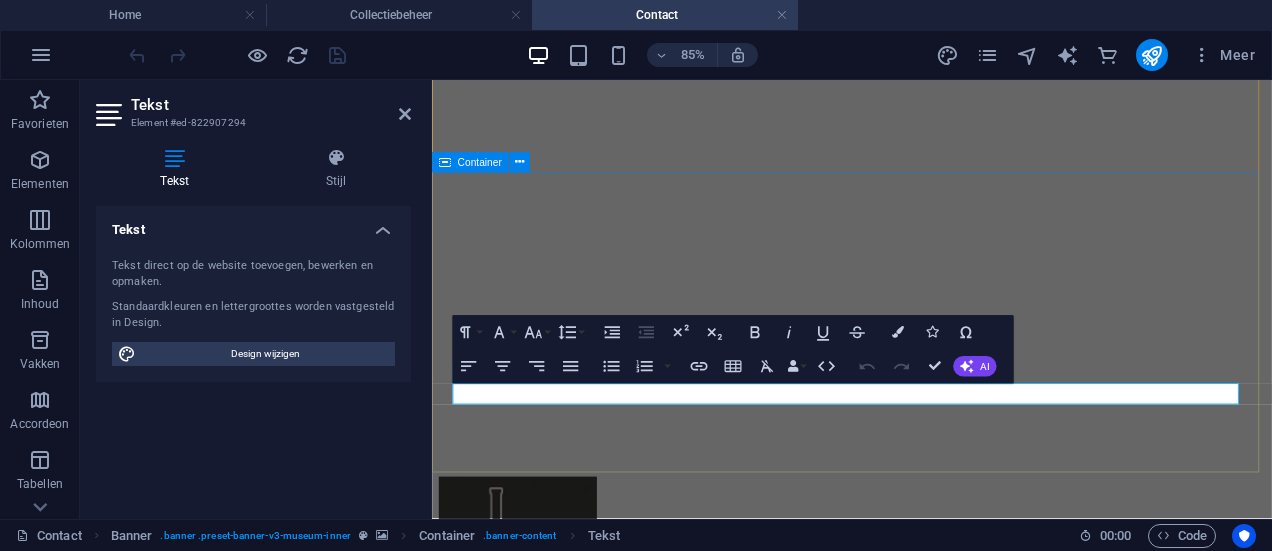 scroll, scrollTop: 133, scrollLeft: 0, axis: vertical 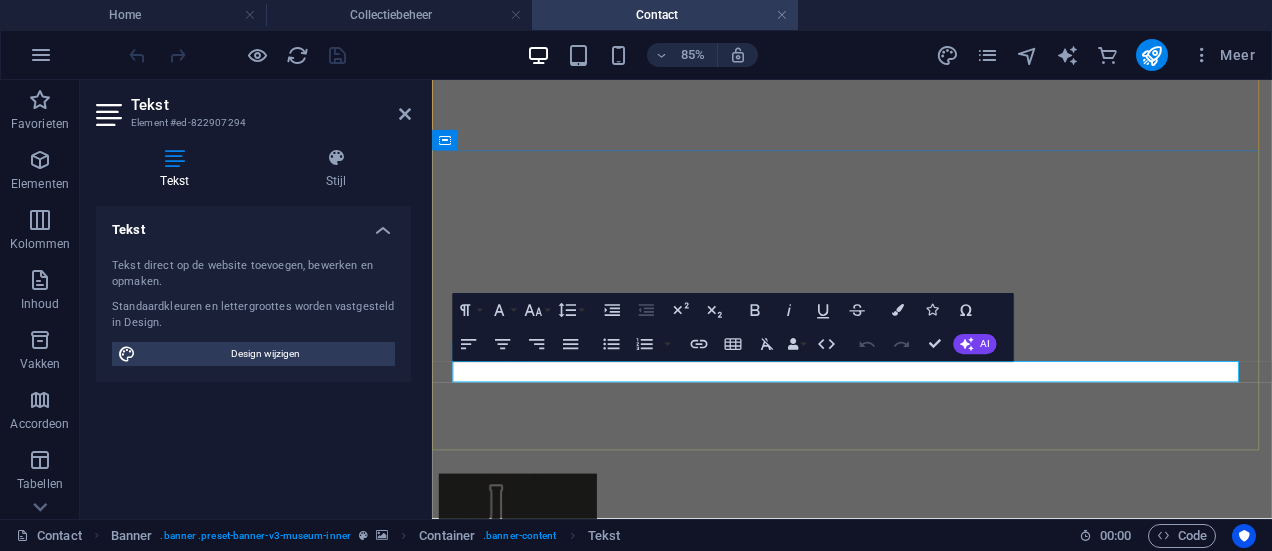 click on "0123 - 456789" at bounding box center [968, 1134] 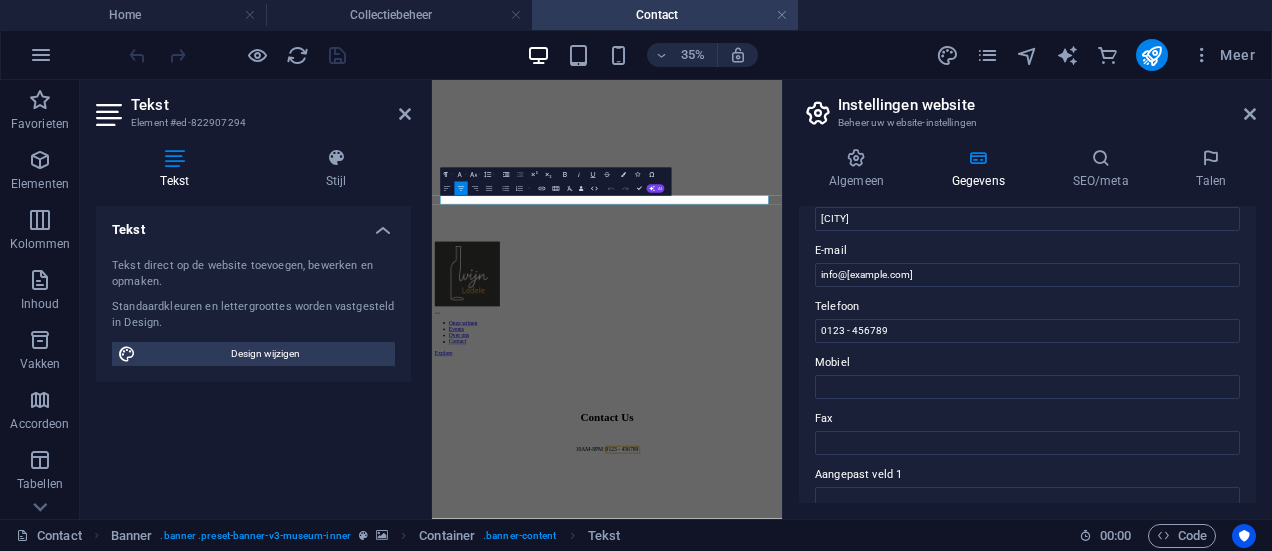 scroll, scrollTop: 366, scrollLeft: 0, axis: vertical 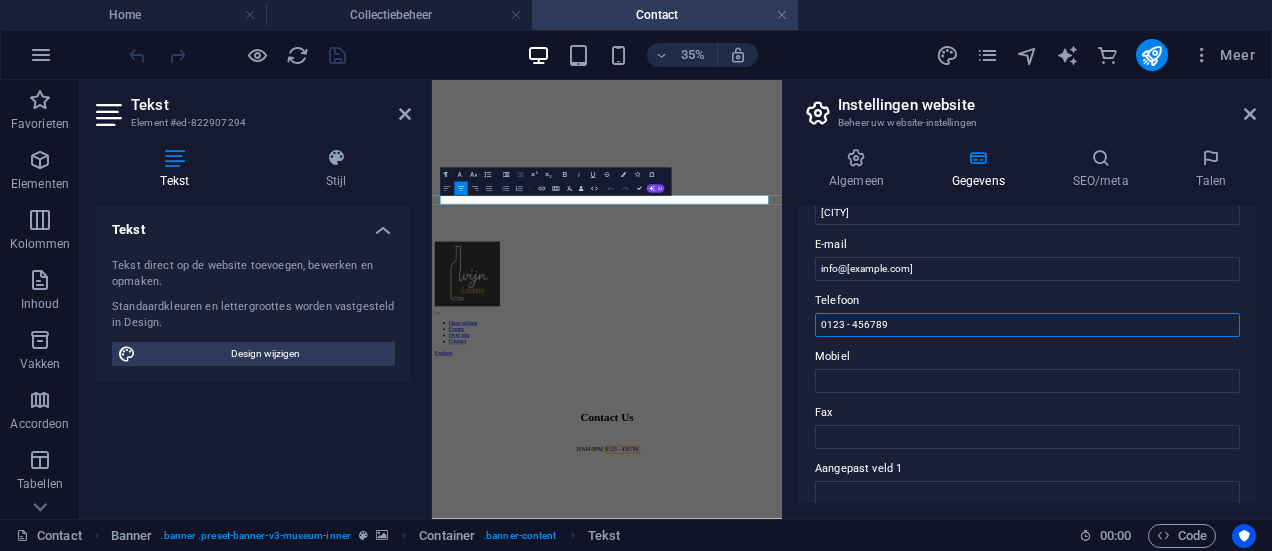 click on "0123 - 456789" at bounding box center [1027, 325] 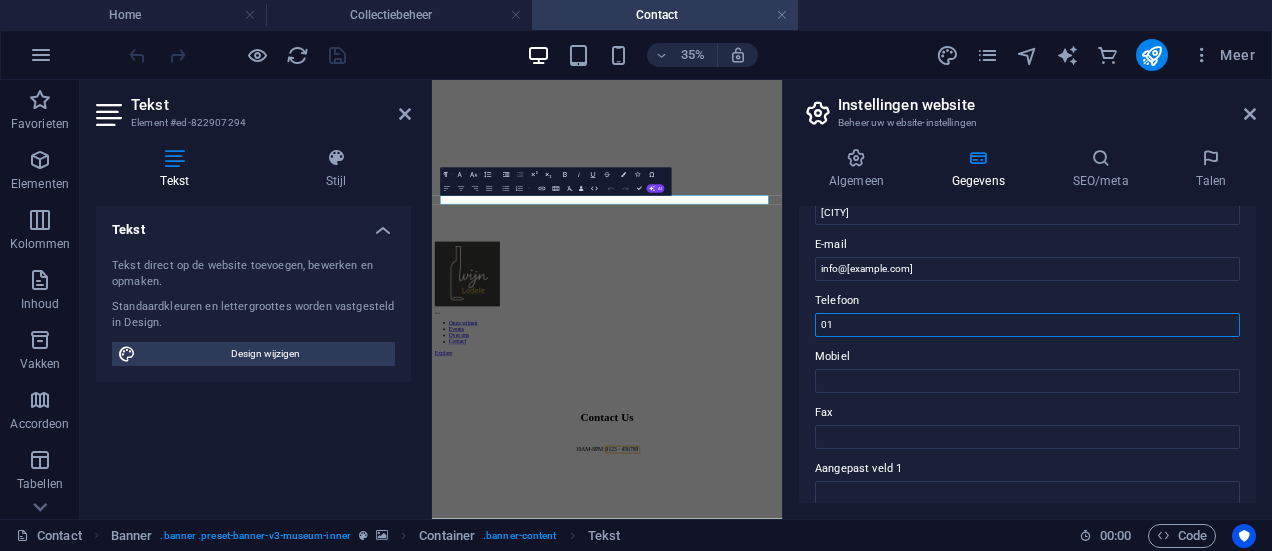 type on "0" 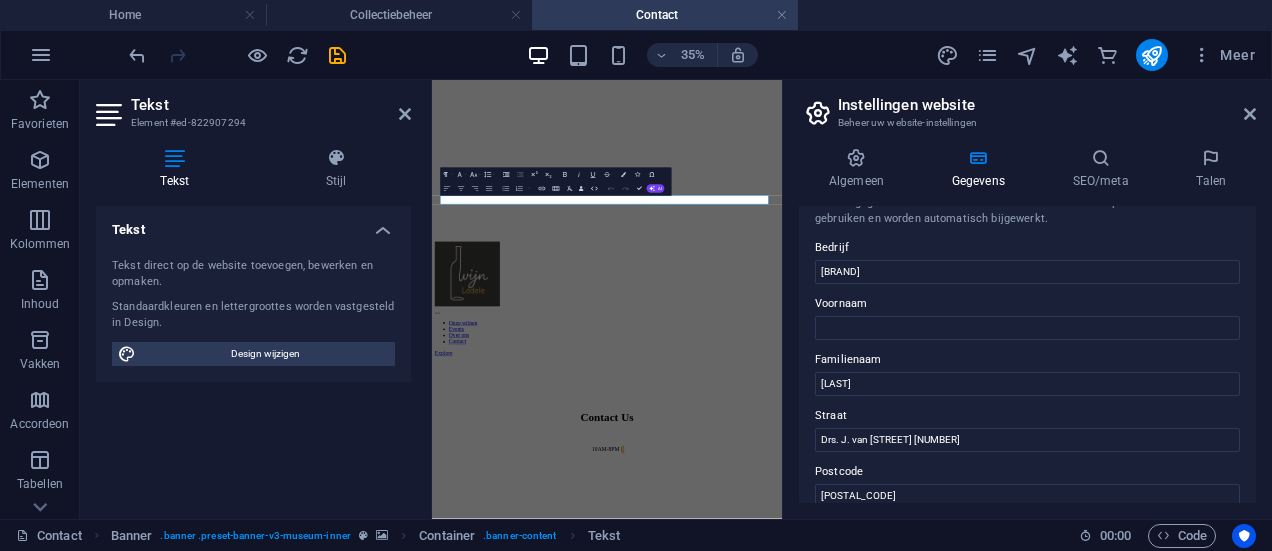 scroll, scrollTop: 0, scrollLeft: 0, axis: both 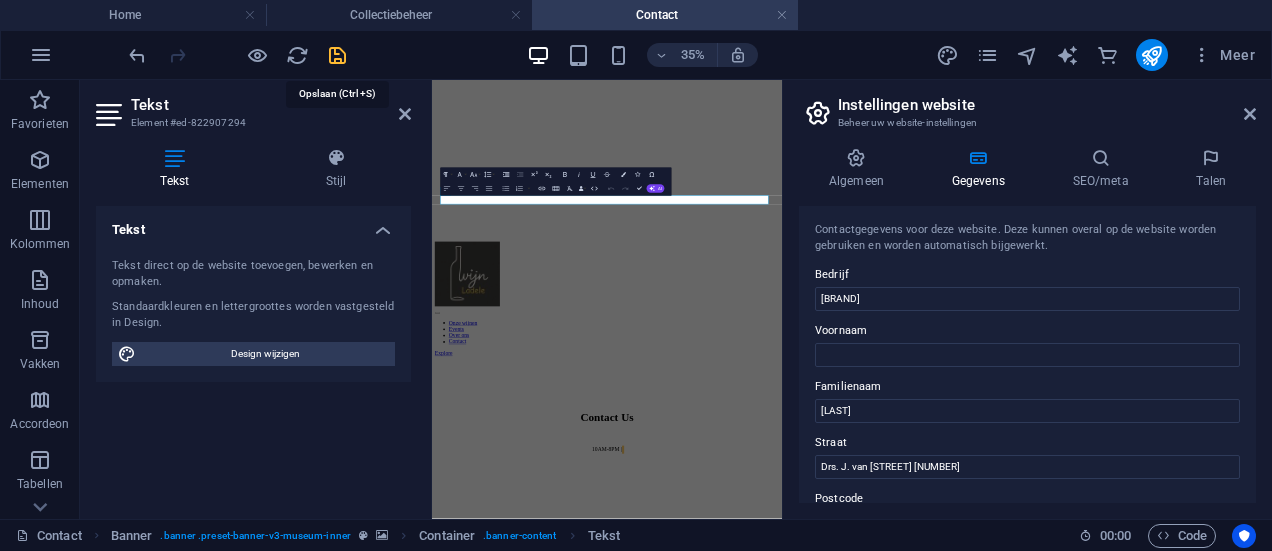 type 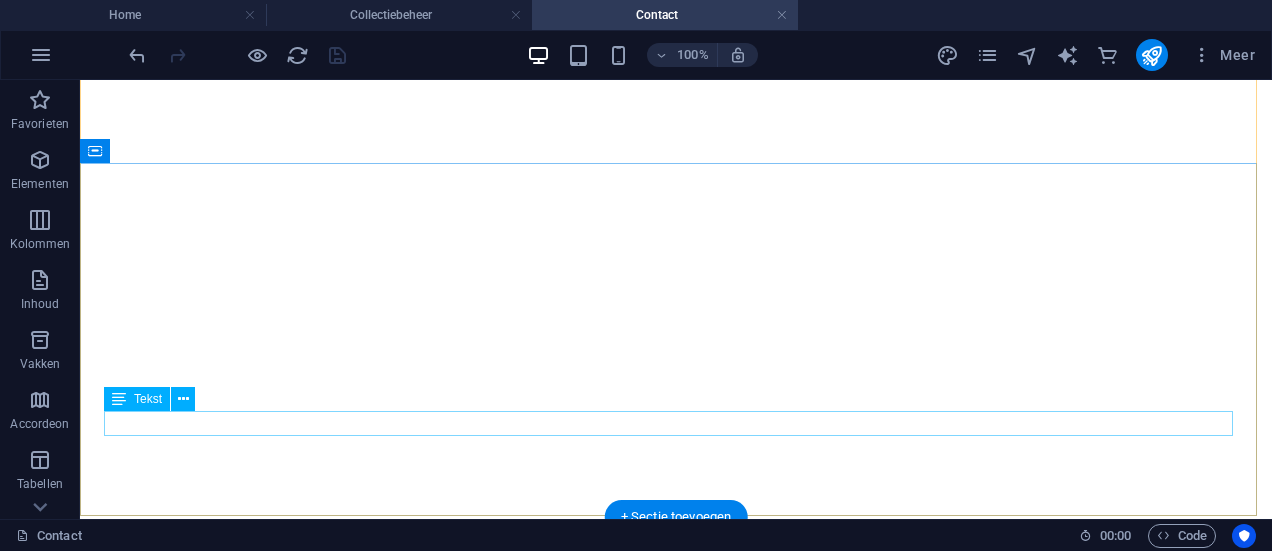 click on "0123 - 456789" at bounding box center [718, 1134] 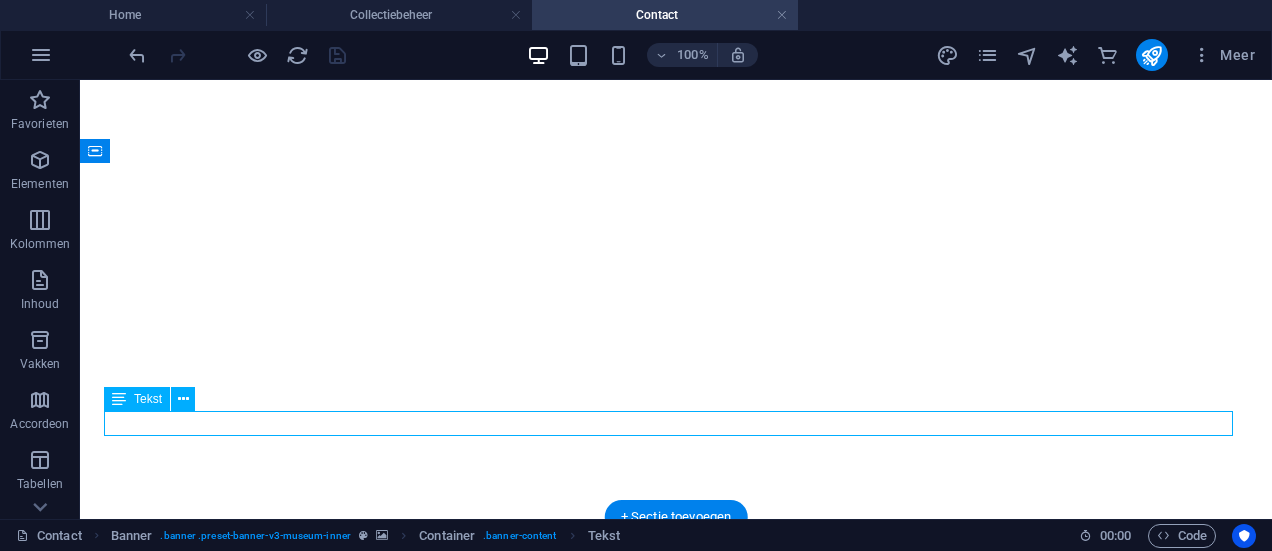click on "0123 - 456789" at bounding box center [718, 1134] 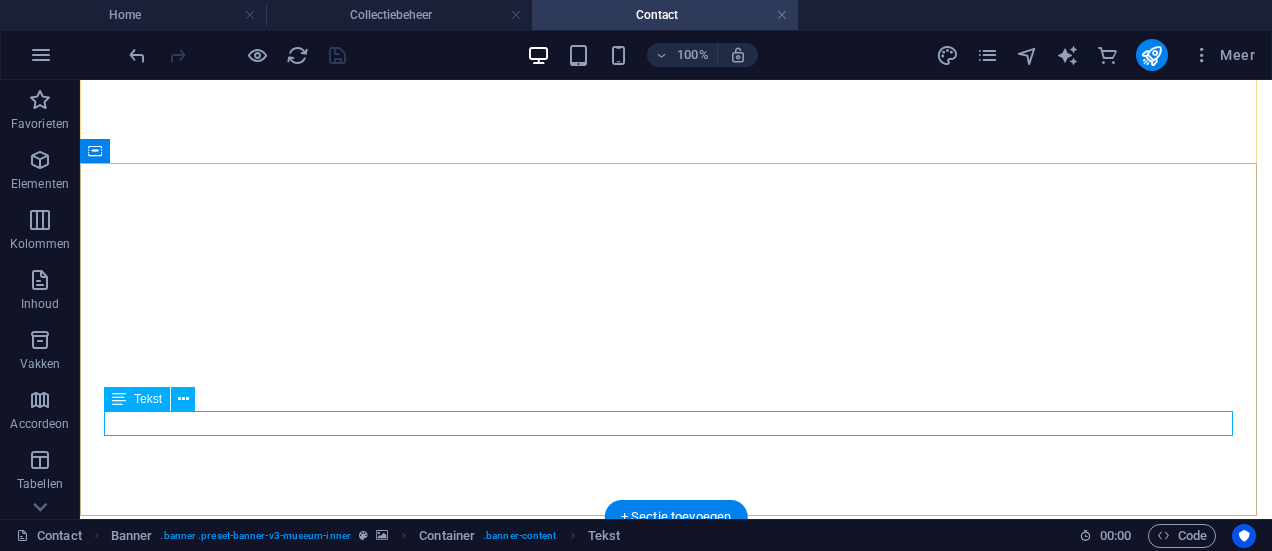 click on "0123 - 456789" at bounding box center [718, 1134] 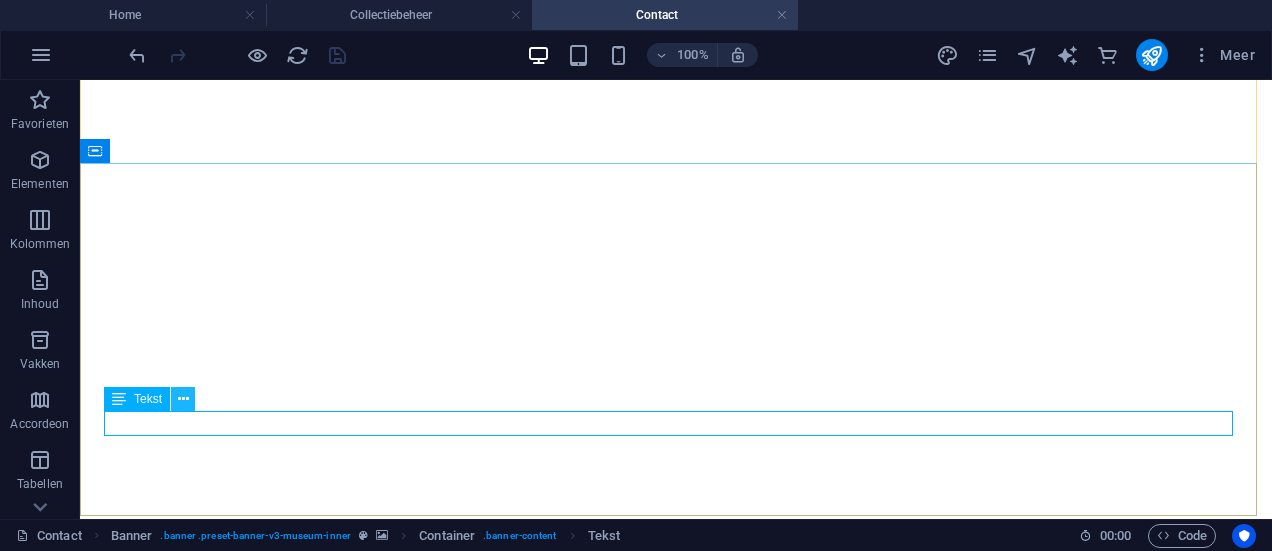 click at bounding box center [183, 399] 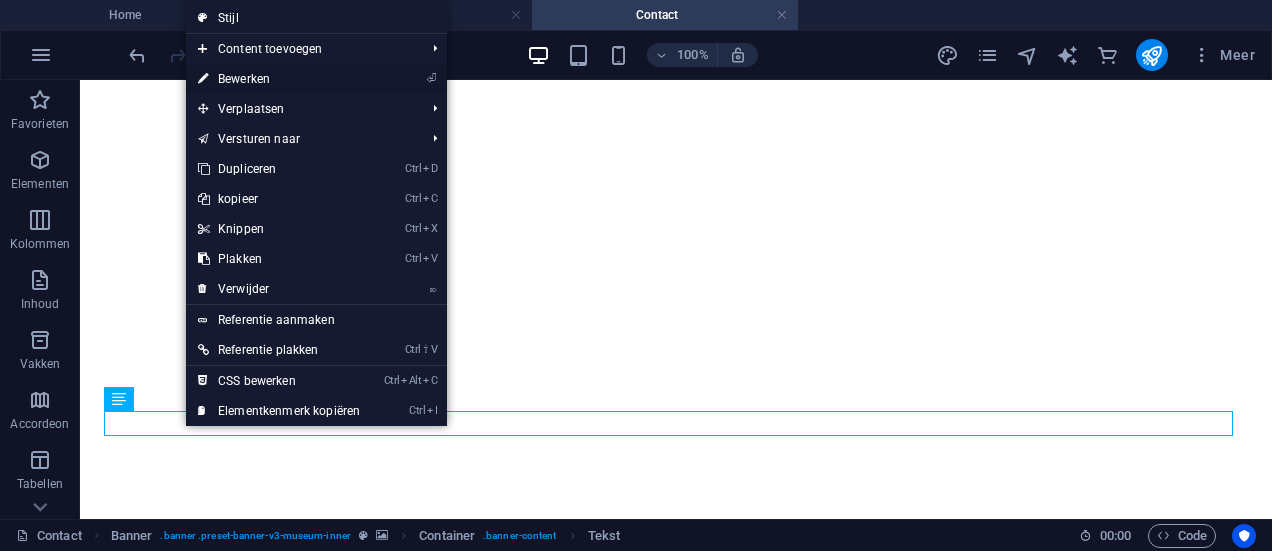 click on "⏎  Bewerken" at bounding box center (279, 79) 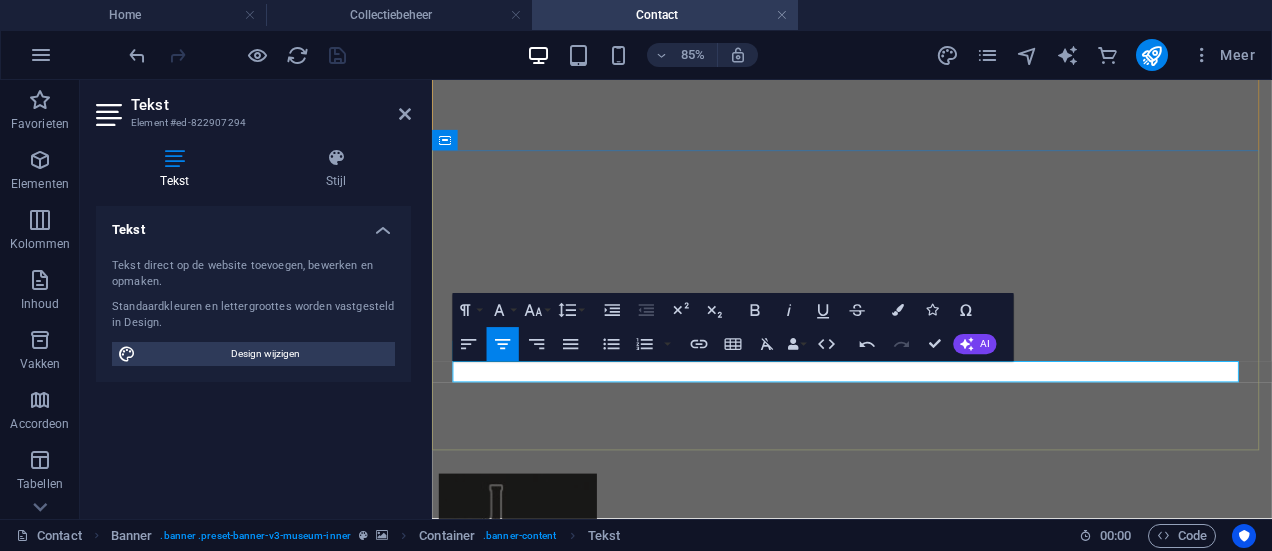 click on "0123 - 456789" at bounding box center (925, 1134) 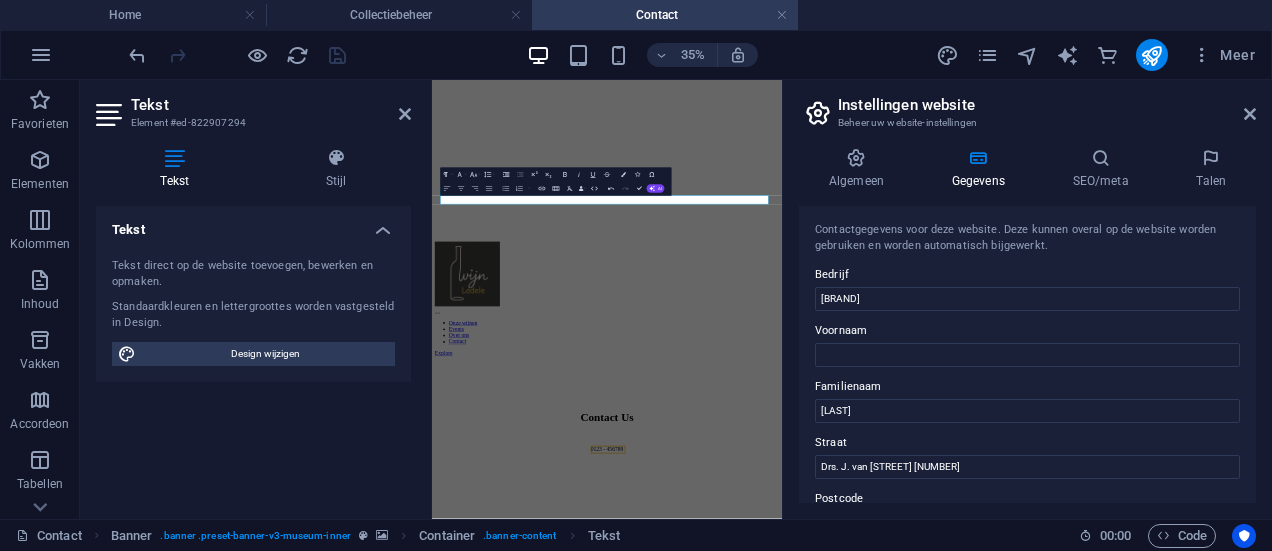 drag, startPoint x: 1256, startPoint y: 228, endPoint x: 1270, endPoint y: 406, distance: 178.54971 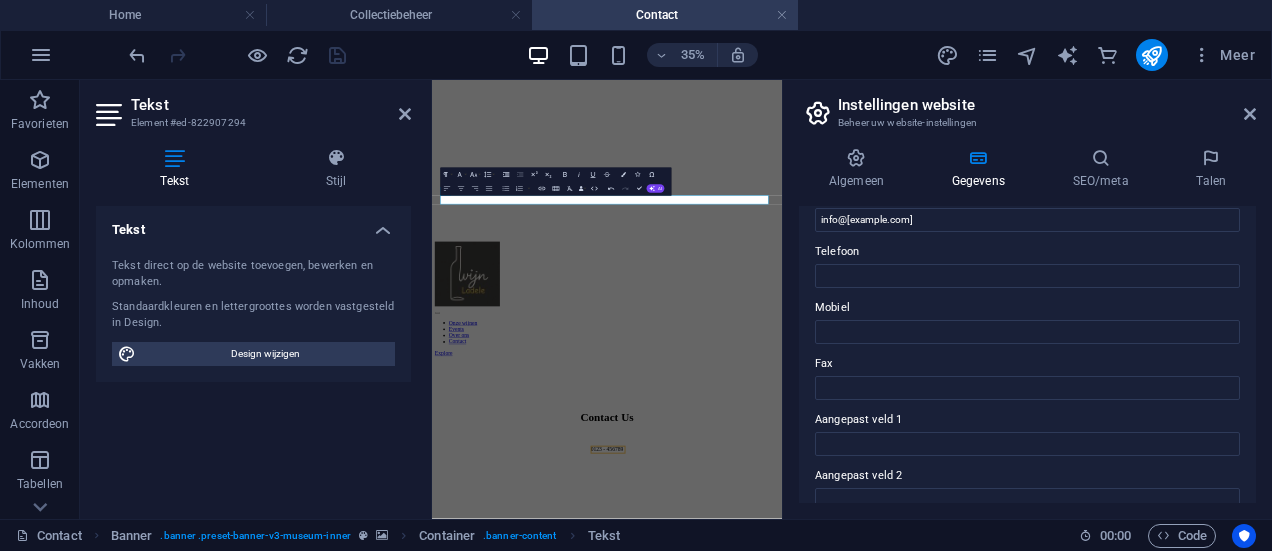 scroll, scrollTop: 266, scrollLeft: 0, axis: vertical 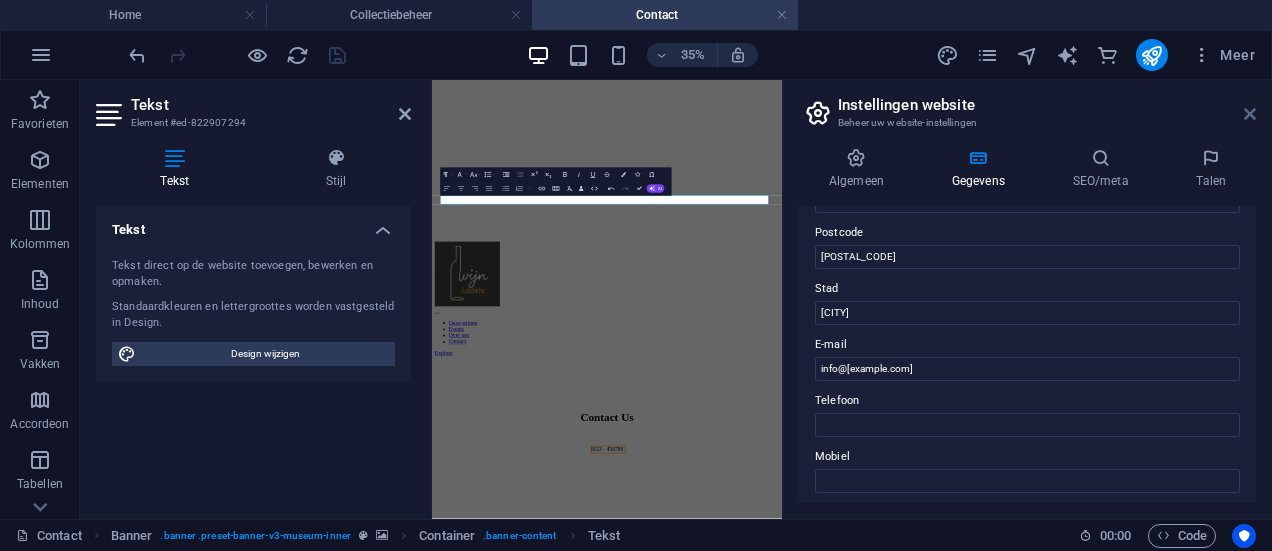 click at bounding box center (1250, 114) 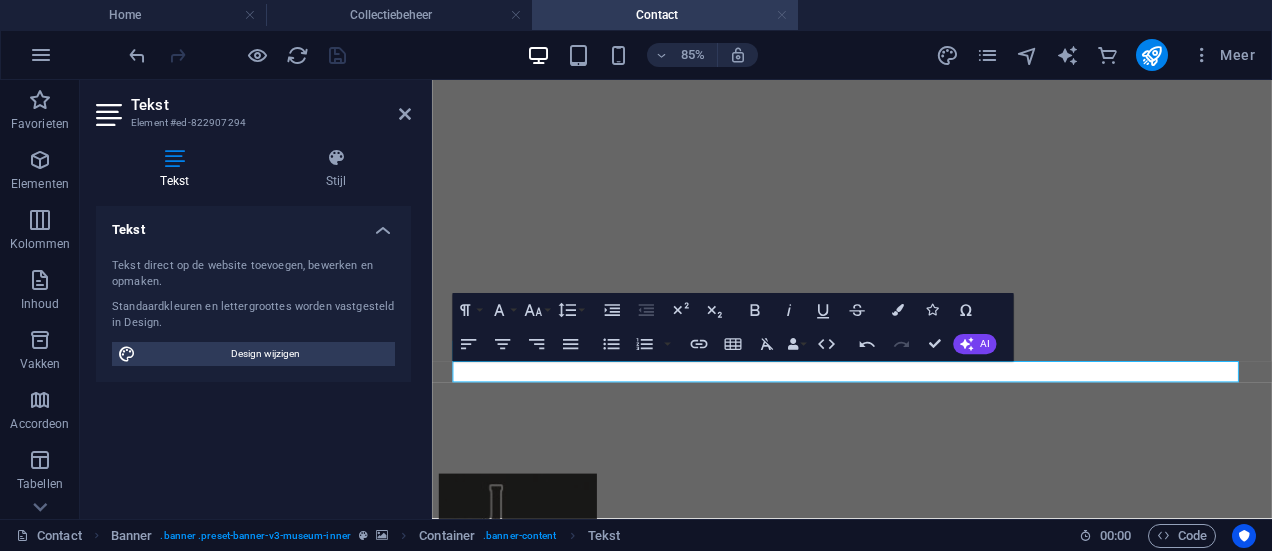 click at bounding box center (782, 15) 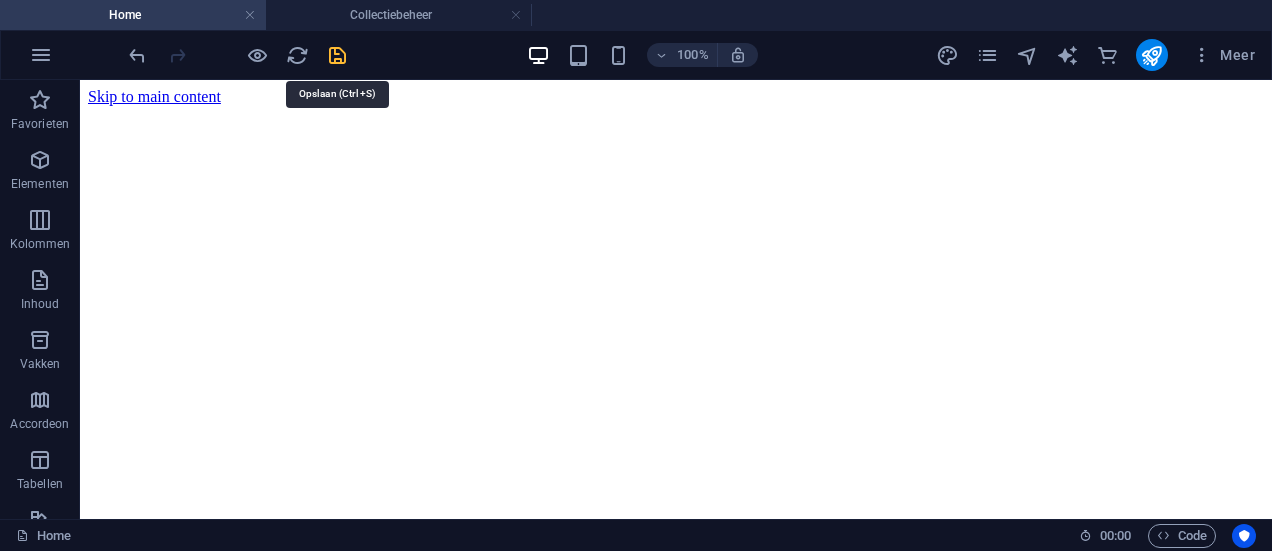 click at bounding box center (337, 55) 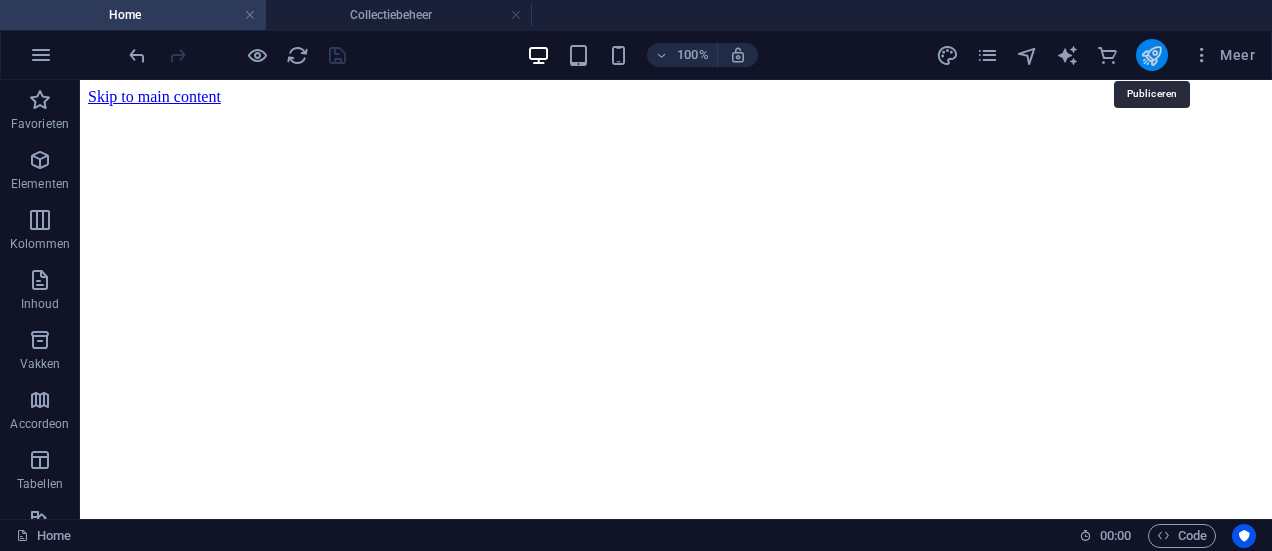 click at bounding box center [1151, 55] 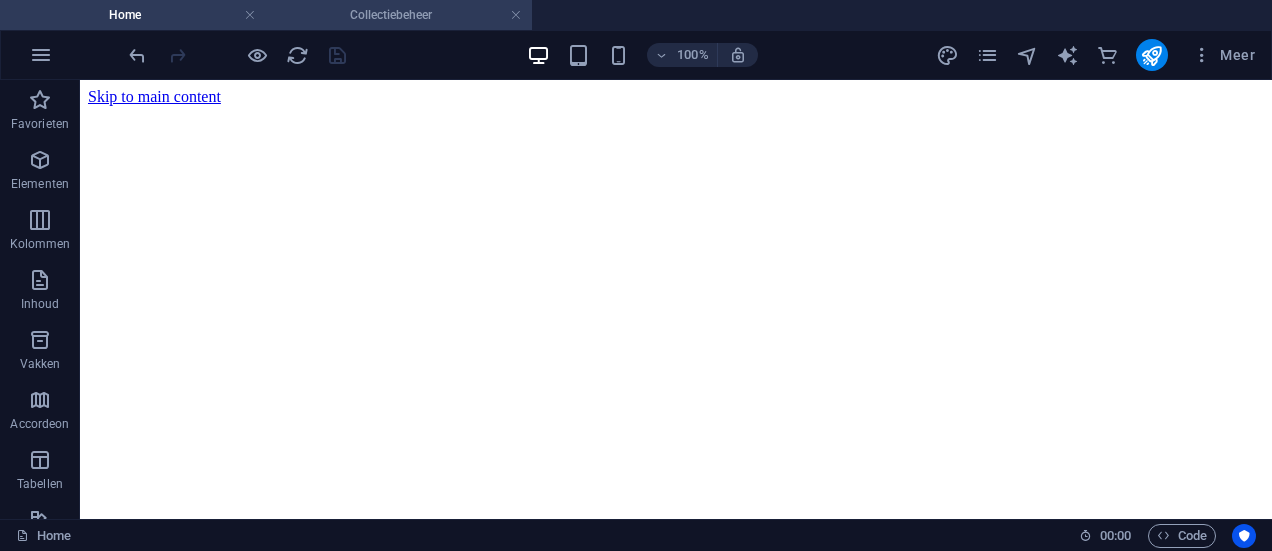 click on "Collectiebeheer" at bounding box center (399, 15) 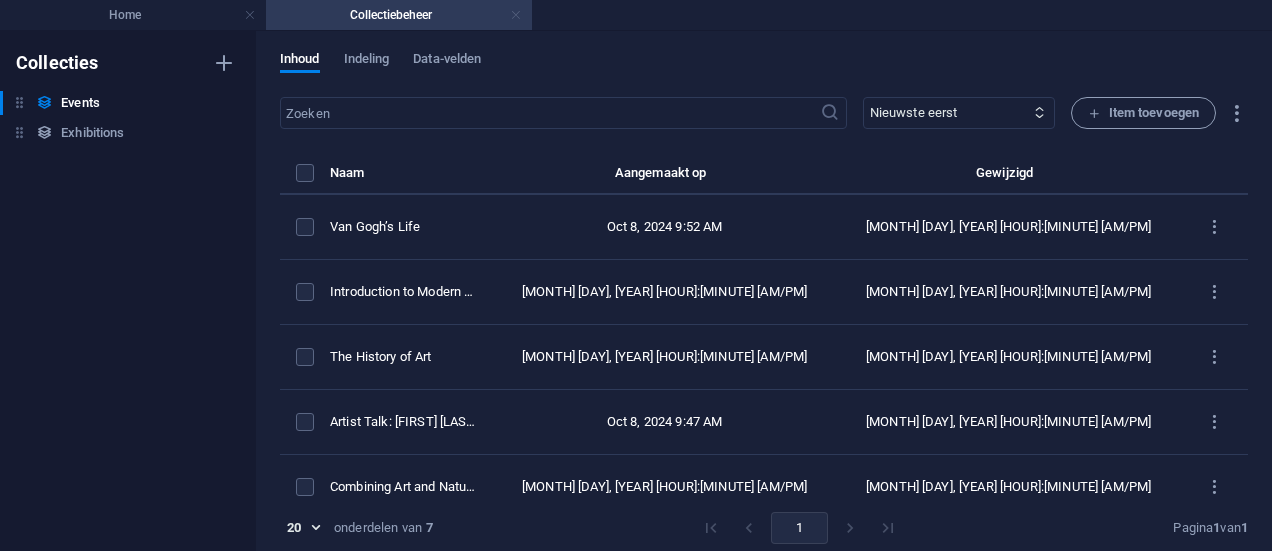 click at bounding box center (516, 15) 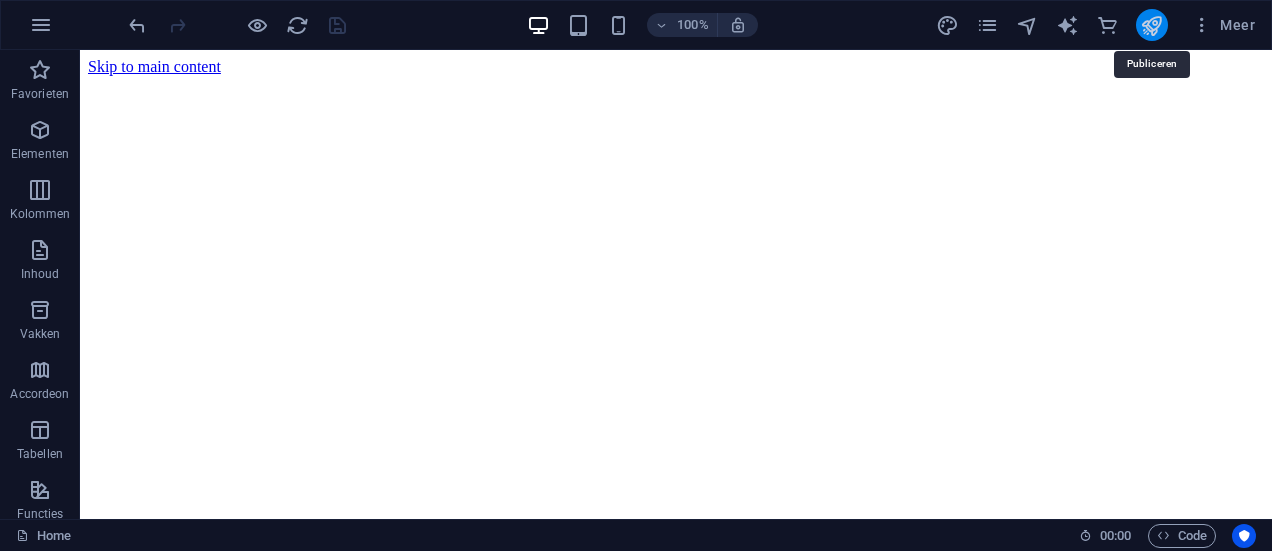 click at bounding box center (1151, 25) 